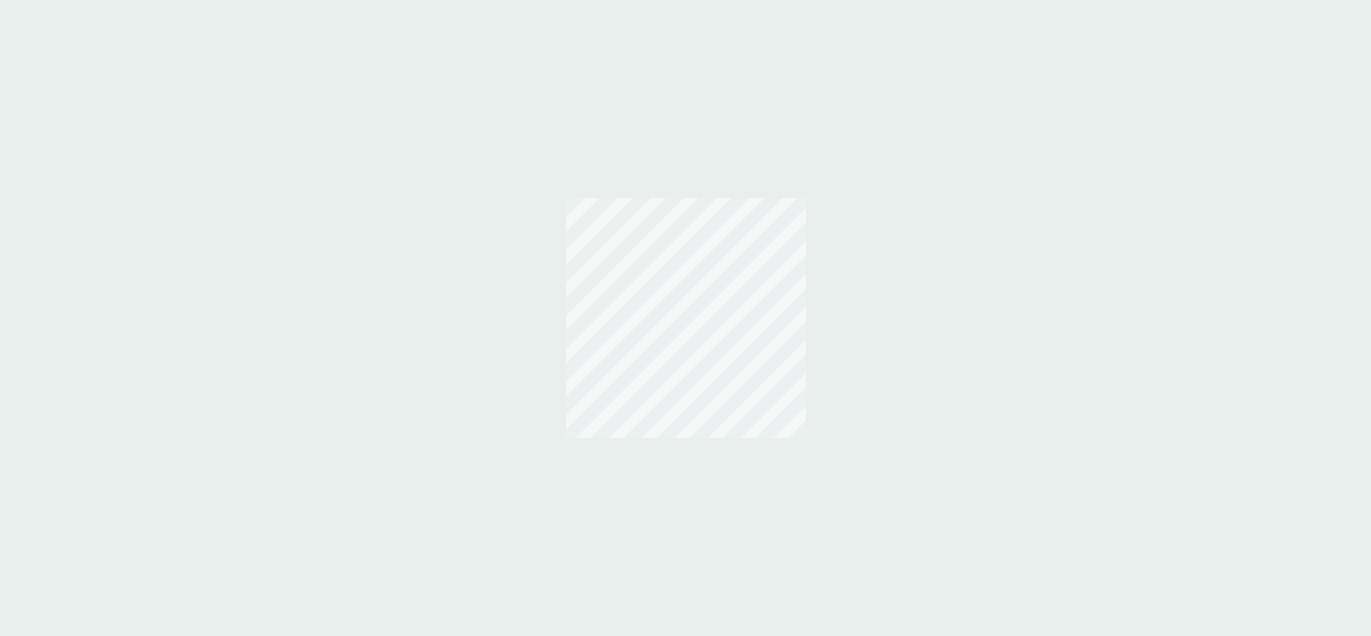 scroll, scrollTop: 0, scrollLeft: 0, axis: both 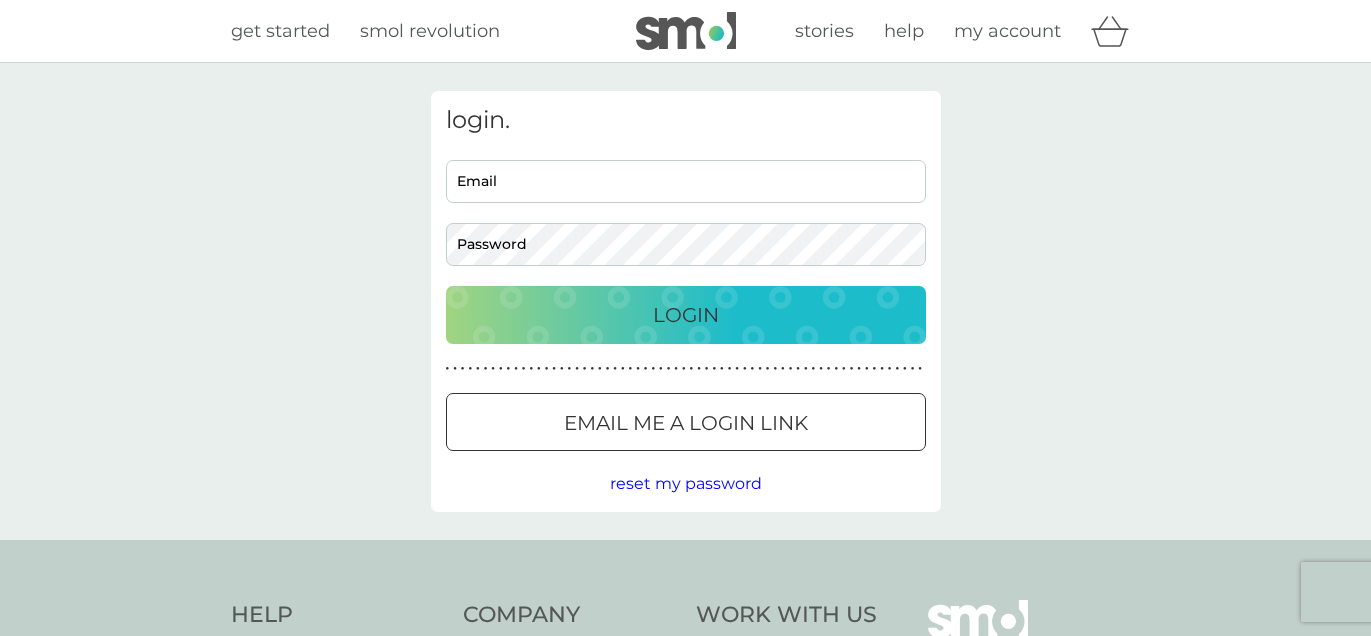 type on "[EMAIL_ADDRESS][DOMAIN_NAME]" 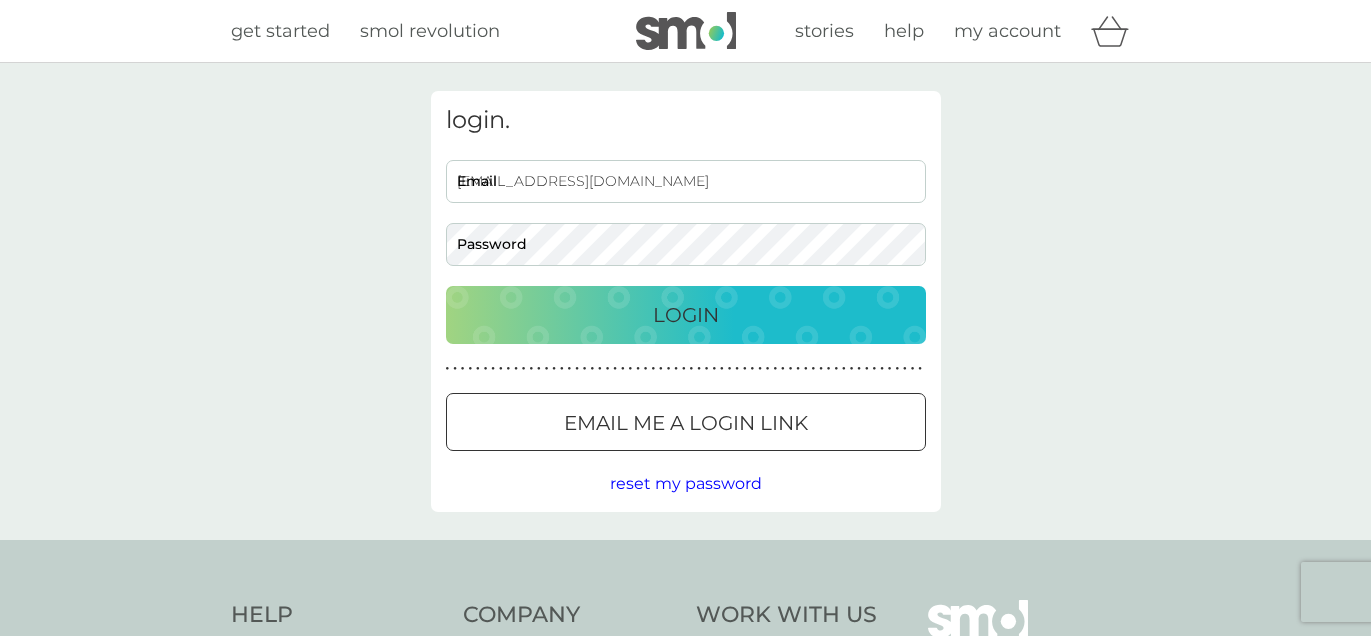 click on "Login" at bounding box center (686, 315) 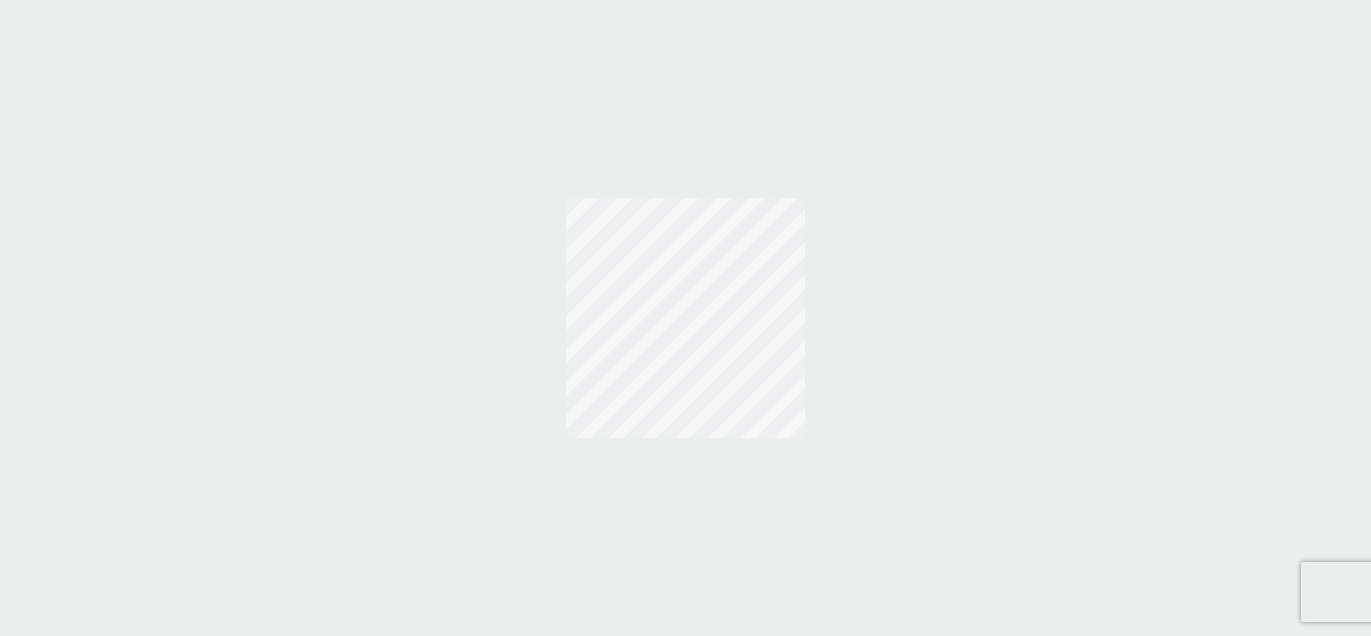 scroll, scrollTop: 0, scrollLeft: 0, axis: both 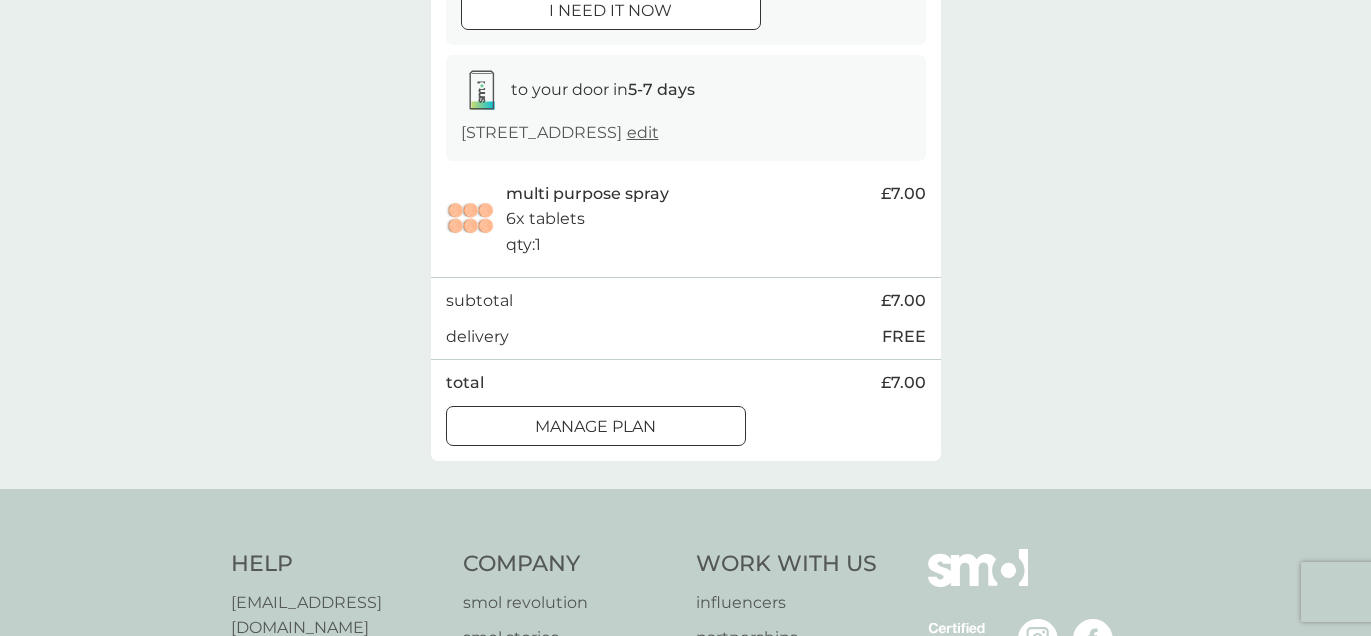 click on "Manage plan" at bounding box center (595, 427) 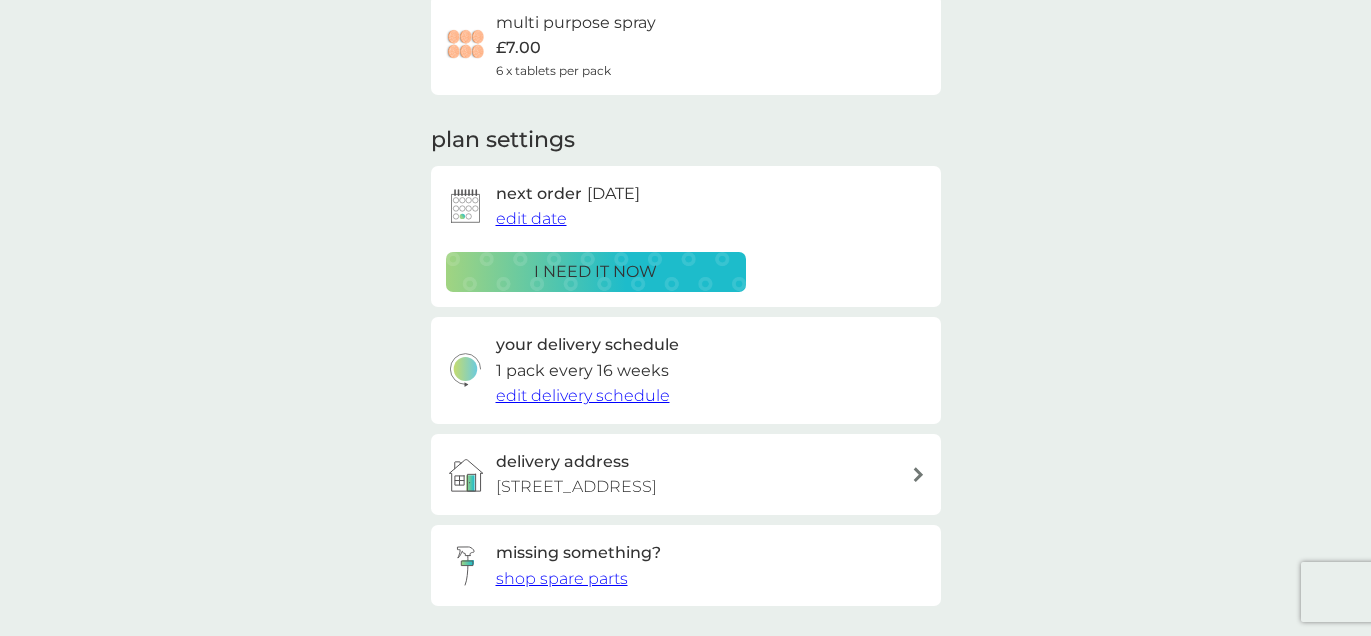 scroll, scrollTop: 171, scrollLeft: 0, axis: vertical 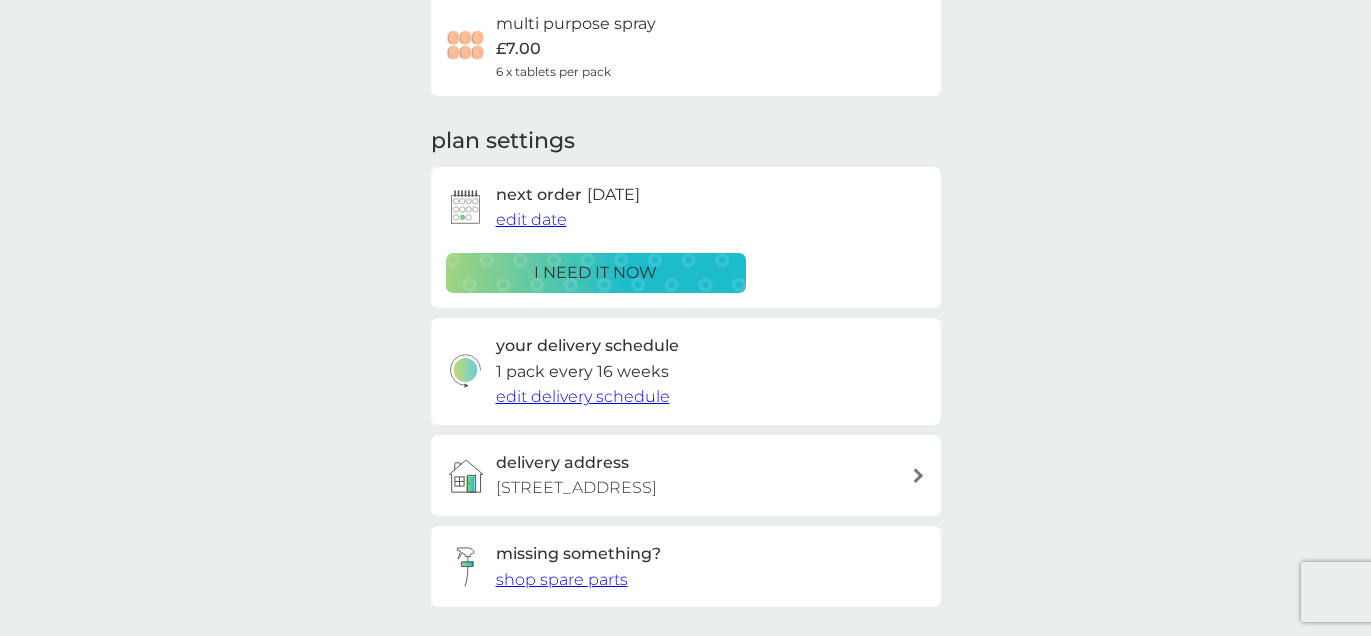click on "edit date" at bounding box center [531, 219] 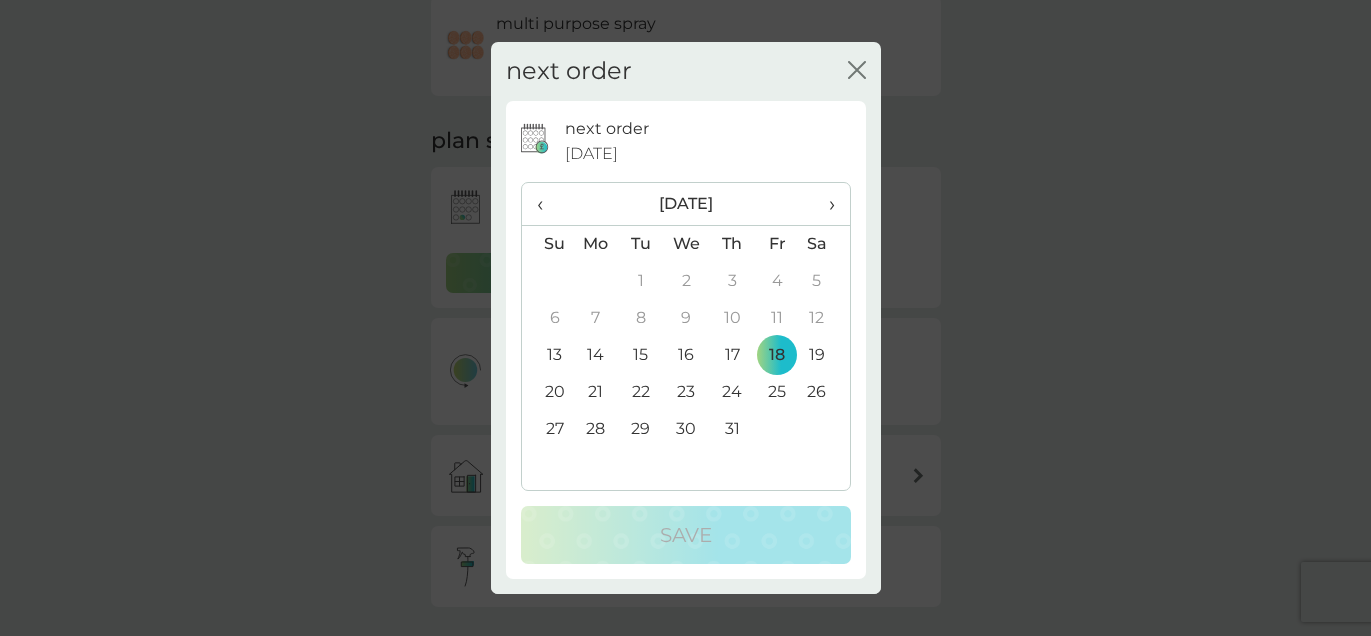 click on "›" at bounding box center (824, 204) 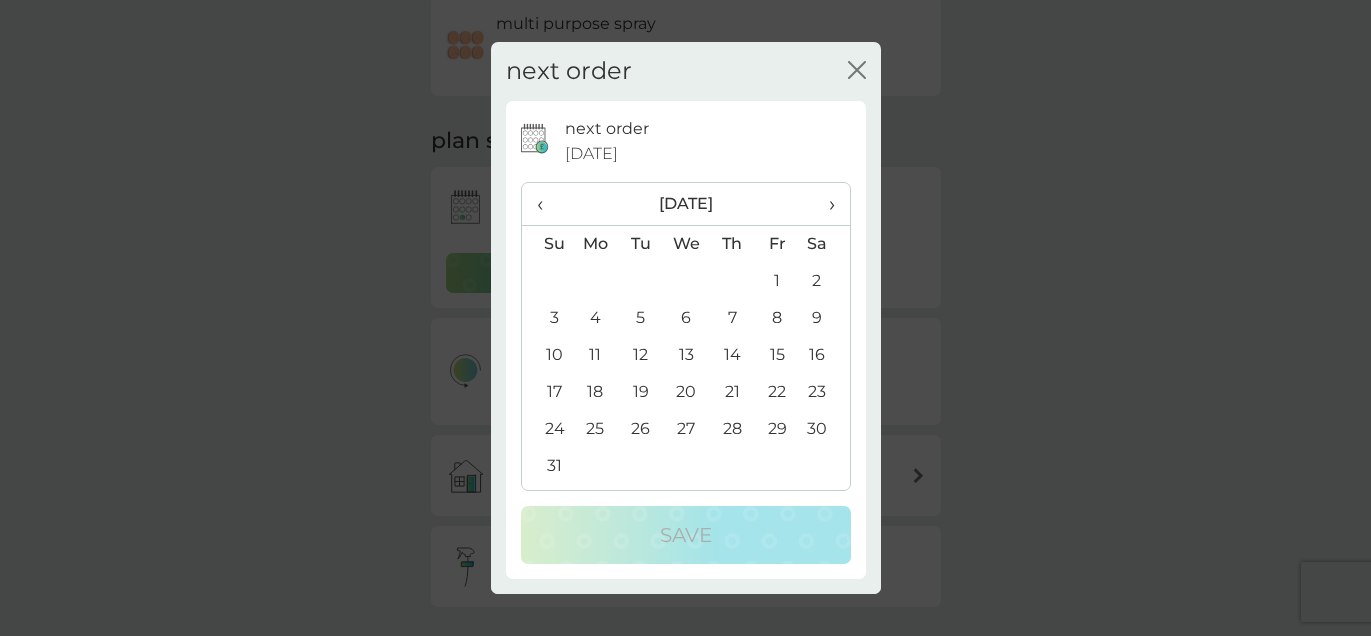 click on "›" at bounding box center [824, 204] 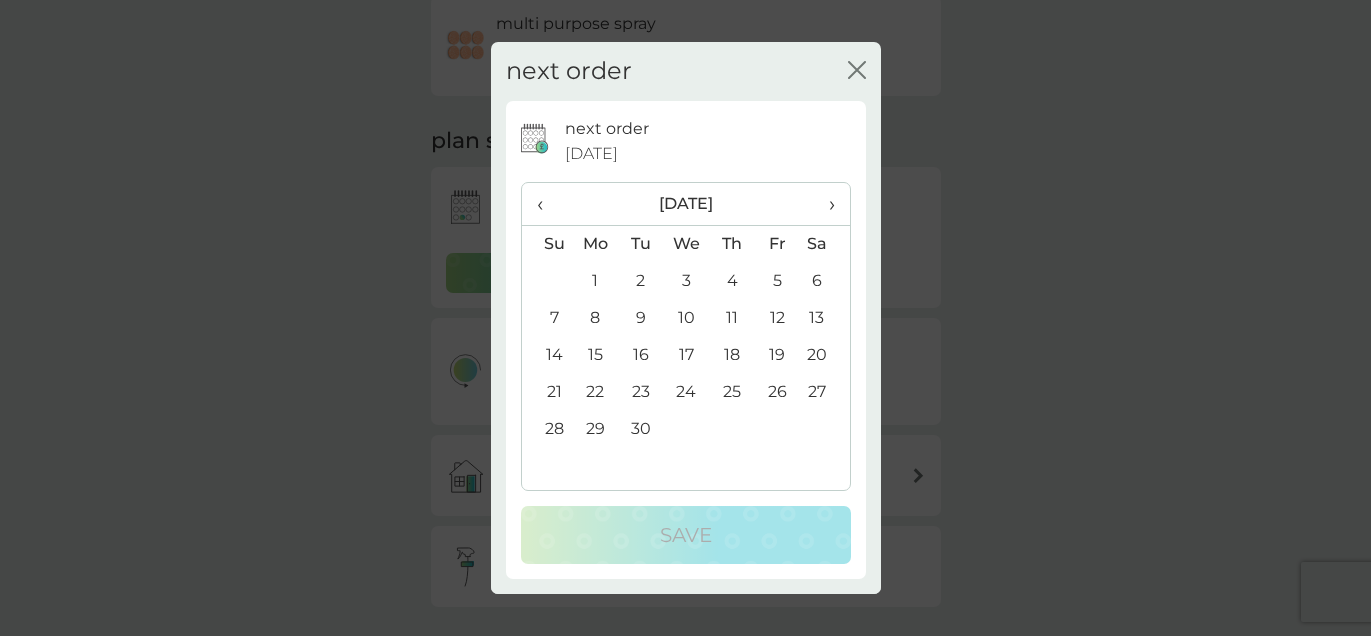 click on "›" at bounding box center (824, 204) 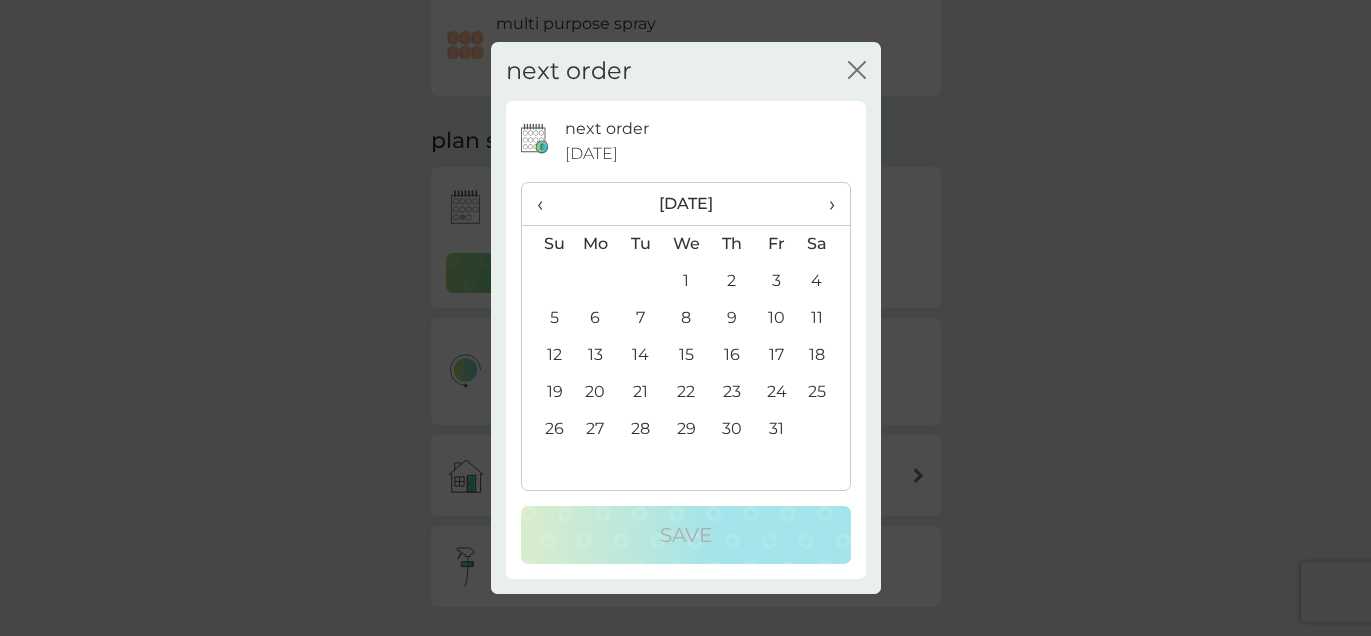 click on "›" at bounding box center (824, 204) 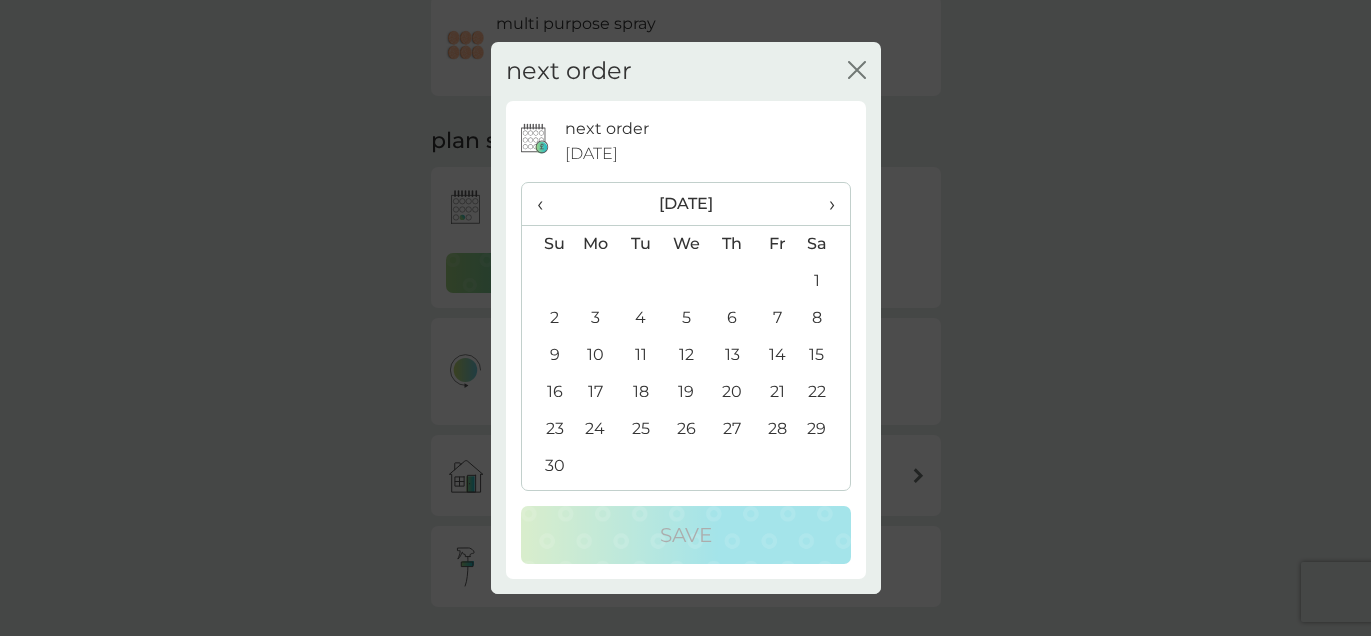 click on "16" at bounding box center (547, 392) 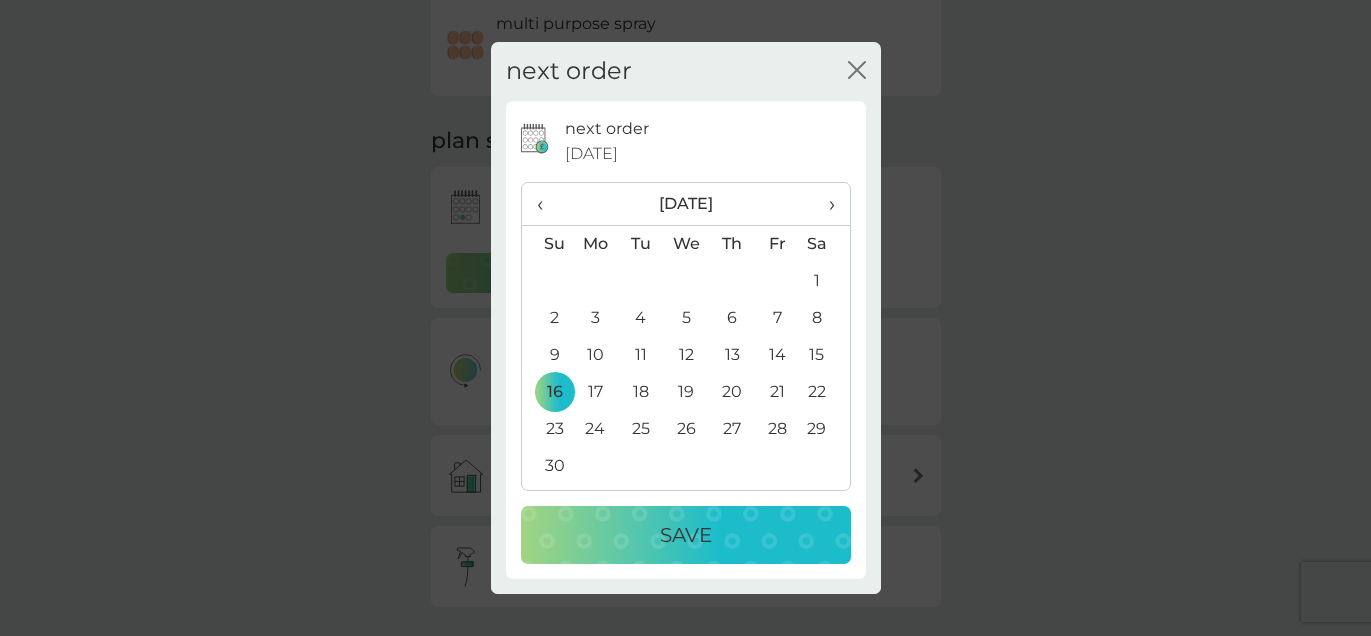 click on "close" 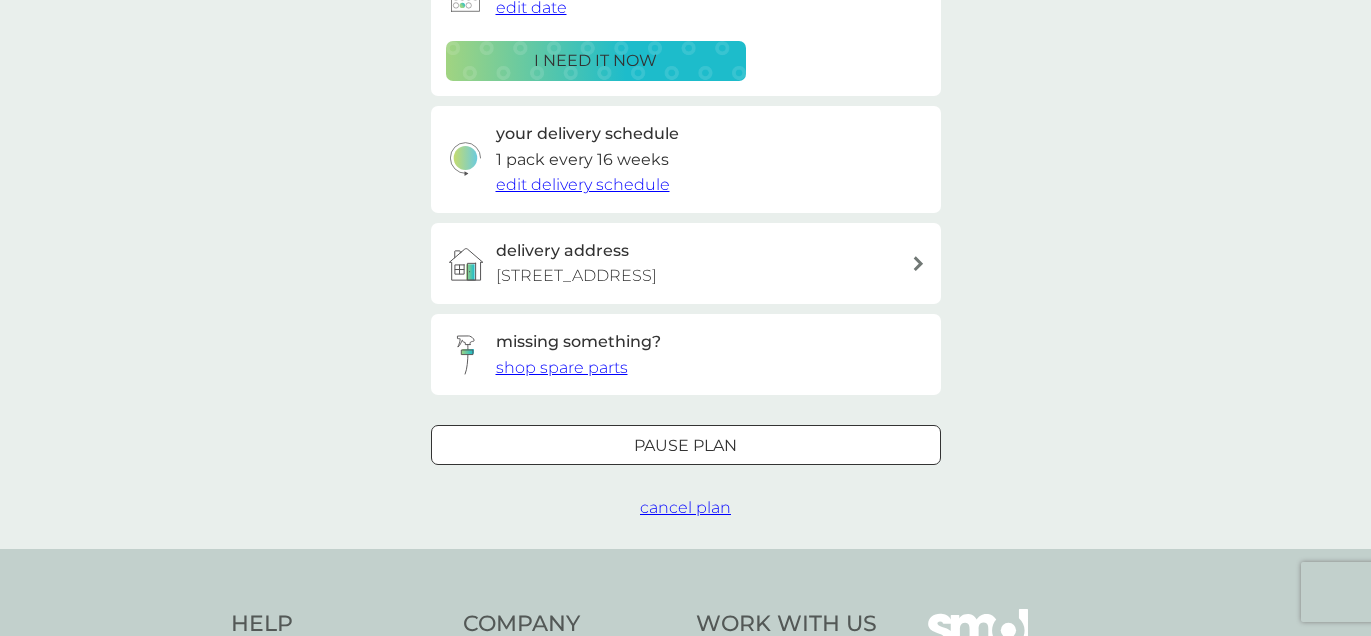 scroll, scrollTop: 384, scrollLeft: 0, axis: vertical 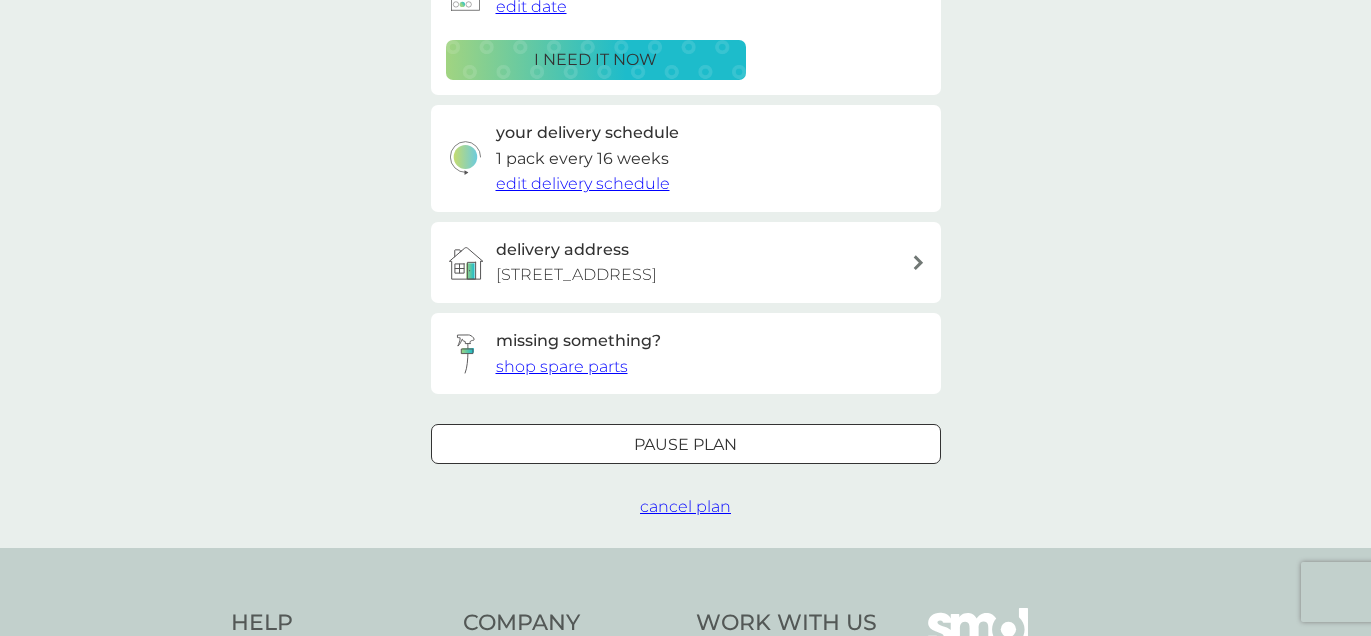 click on "Pause plan" at bounding box center (685, 445) 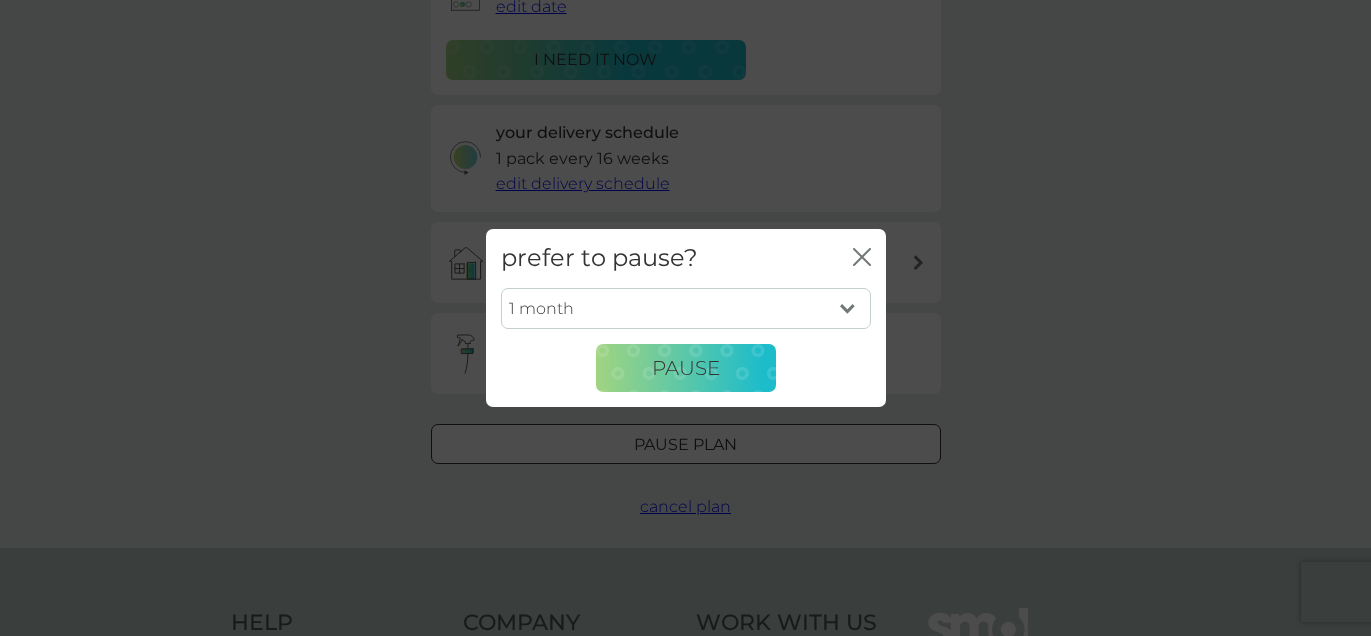 click on "prefer to pause? close 1 month 2 months 3 months 4 months 5 months 6 months Pause" at bounding box center [685, 318] 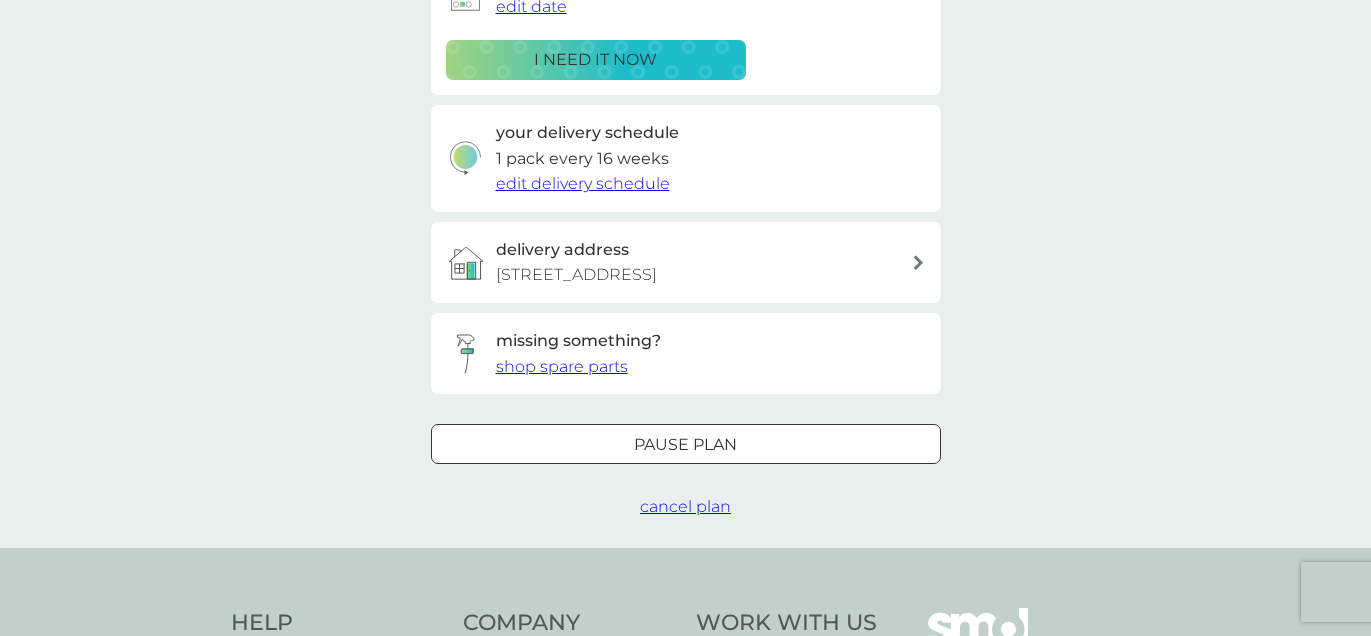 click on "cancel plan" at bounding box center (685, 506) 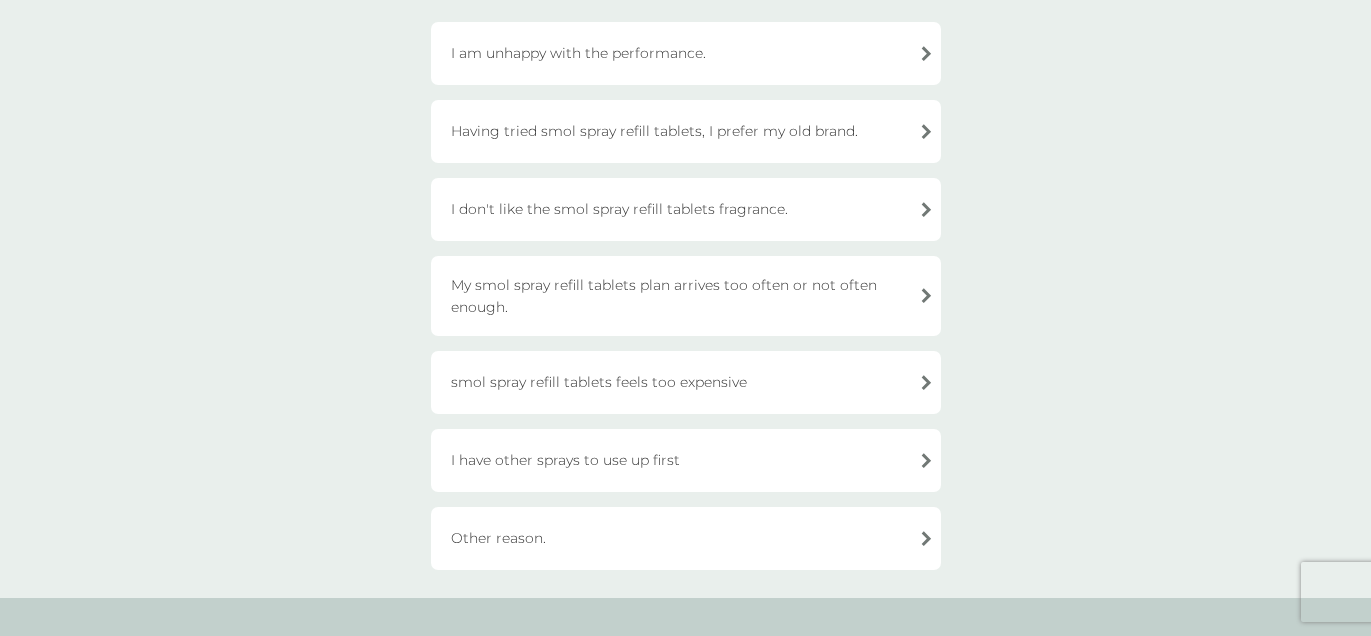 scroll, scrollTop: 221, scrollLeft: 0, axis: vertical 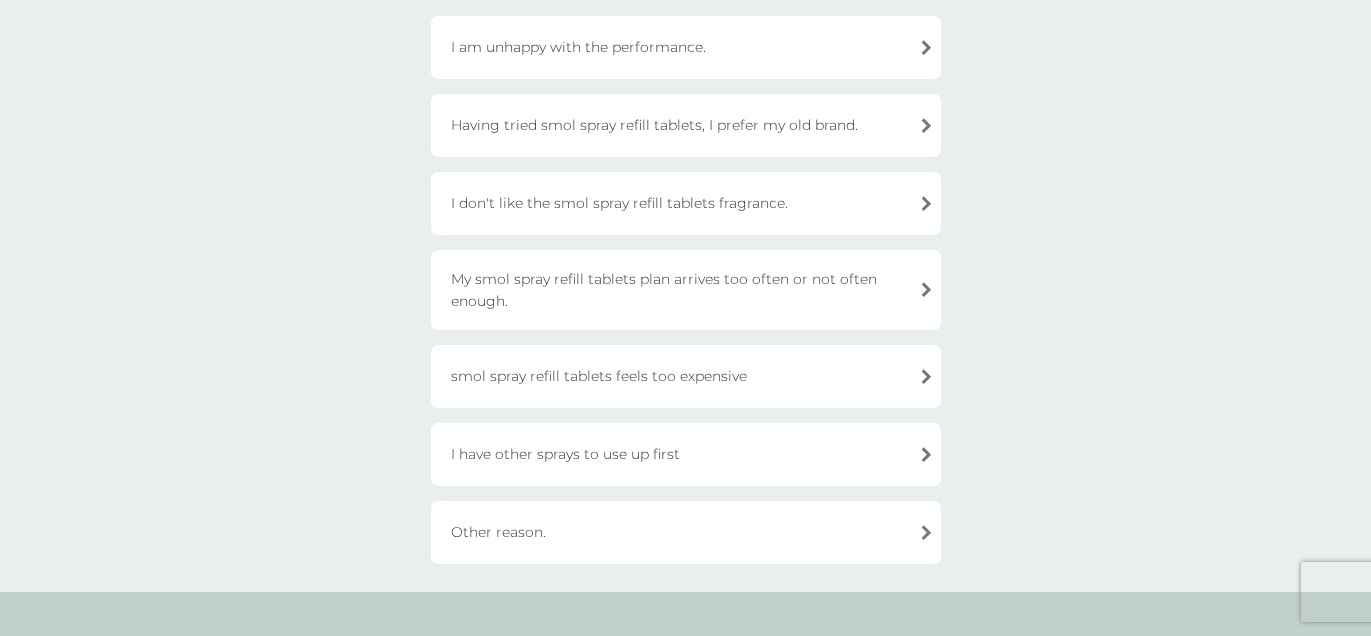 click on "I have other sprays to use up first" at bounding box center (686, 454) 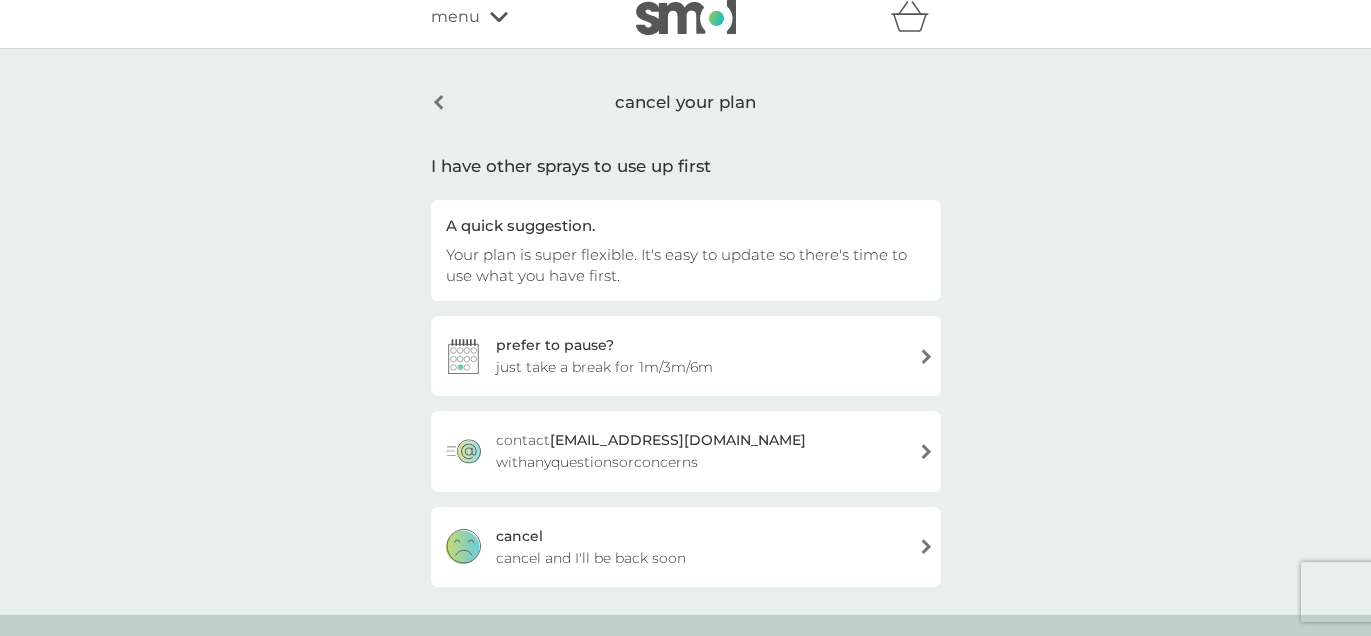 scroll, scrollTop: 12, scrollLeft: 0, axis: vertical 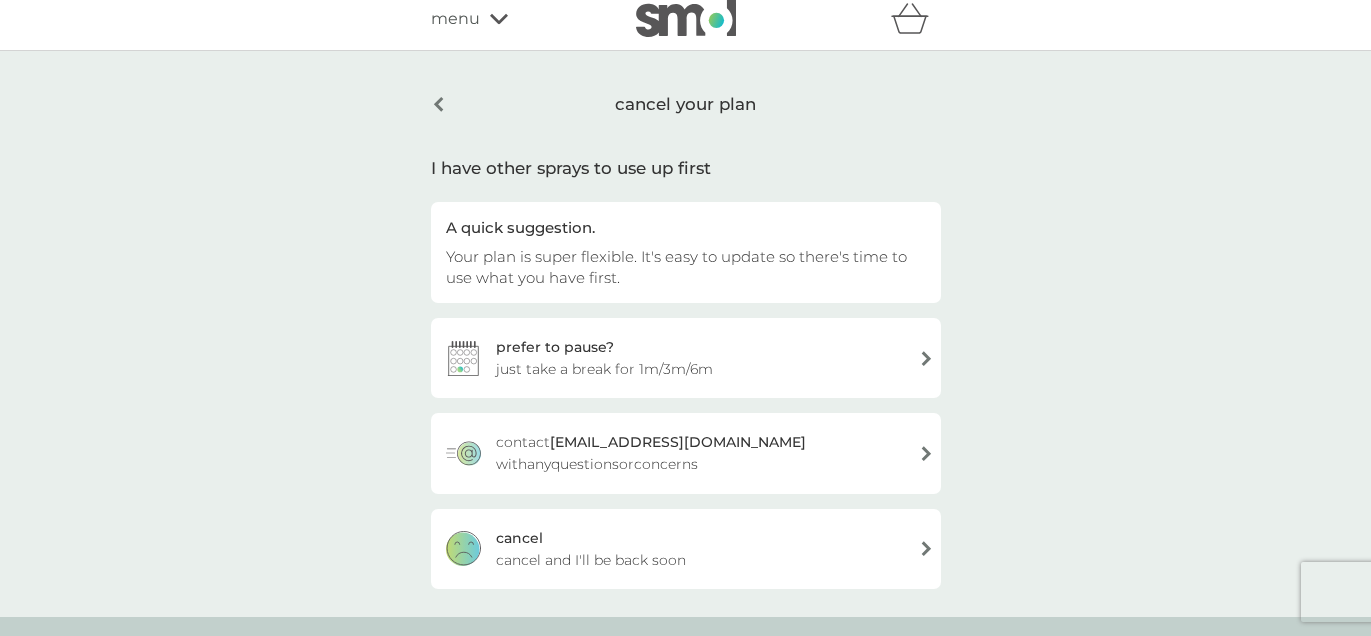 click on "prefer to pause? just take a break for 1m/3m/6m" at bounding box center (686, 358) 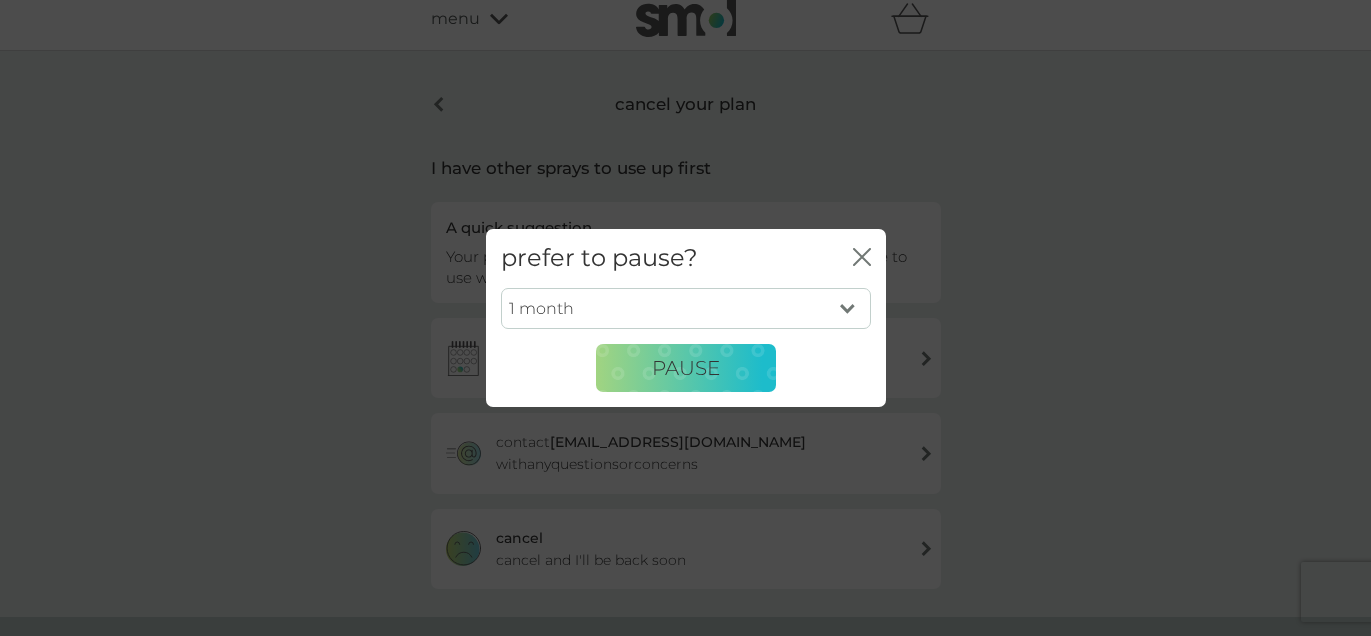 click on "1 month 3 months 6 months" at bounding box center (686, 309) 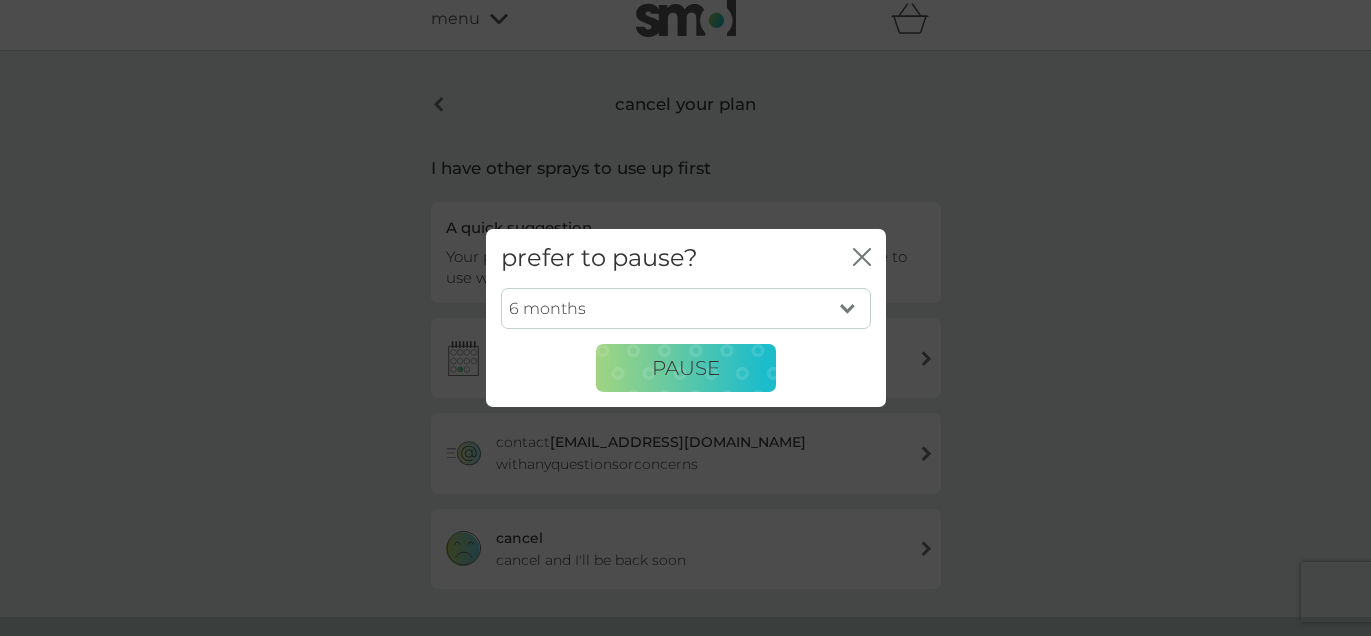 click on "1 month 3 months 6 months" at bounding box center [686, 309] 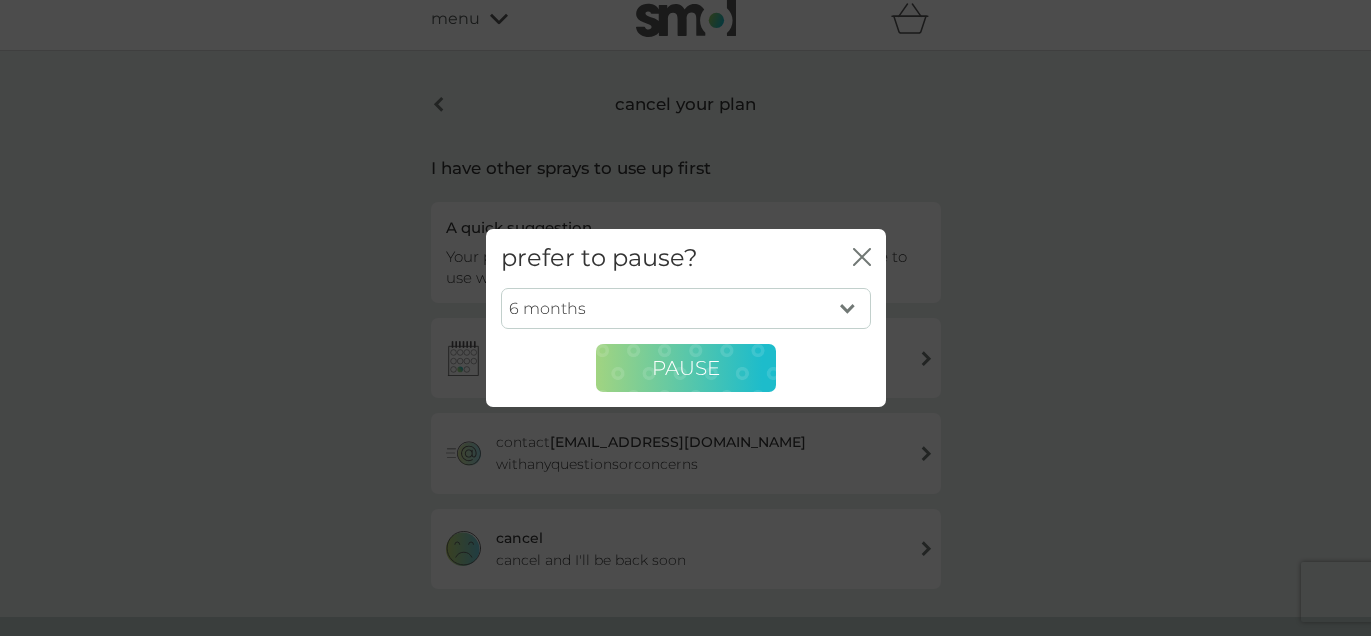 click on "PAUSE" at bounding box center [686, 368] 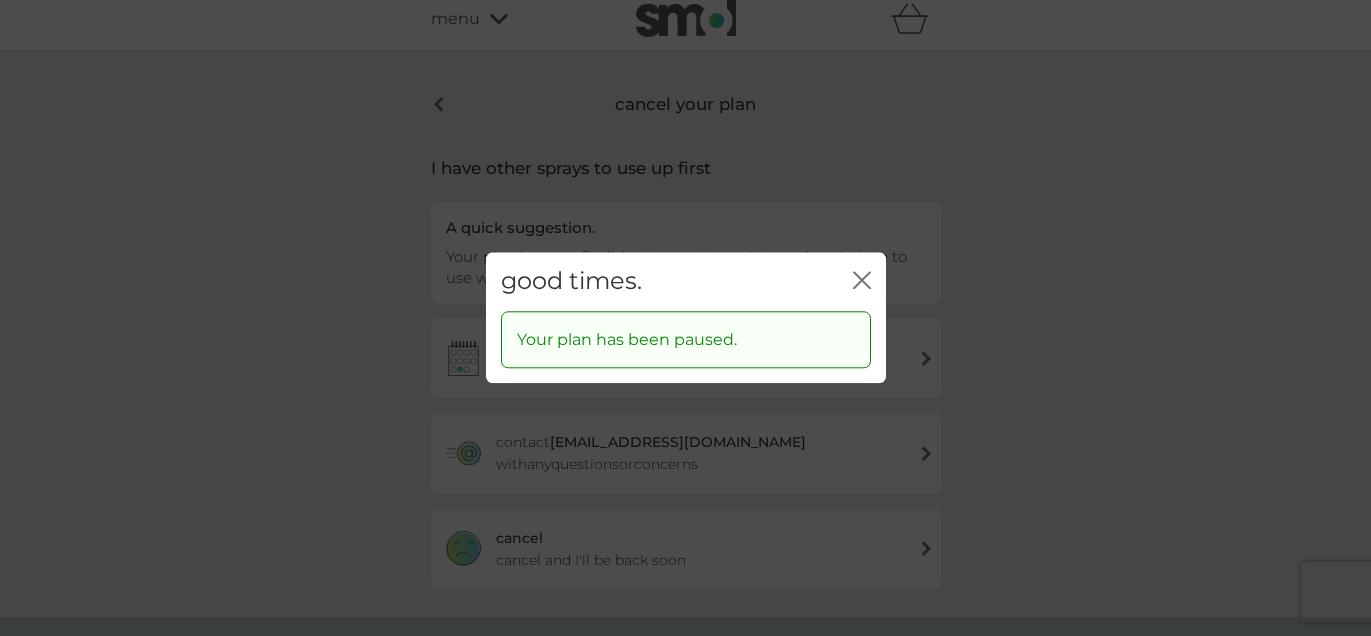 click 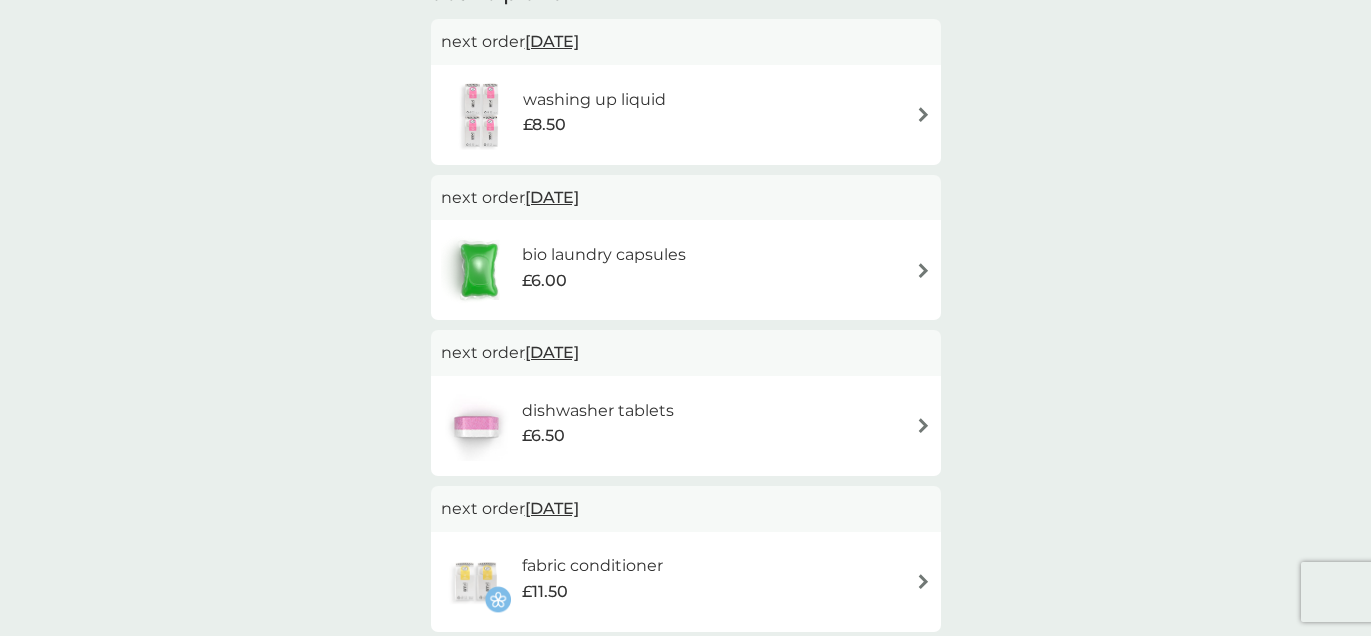 scroll, scrollTop: 404, scrollLeft: 0, axis: vertical 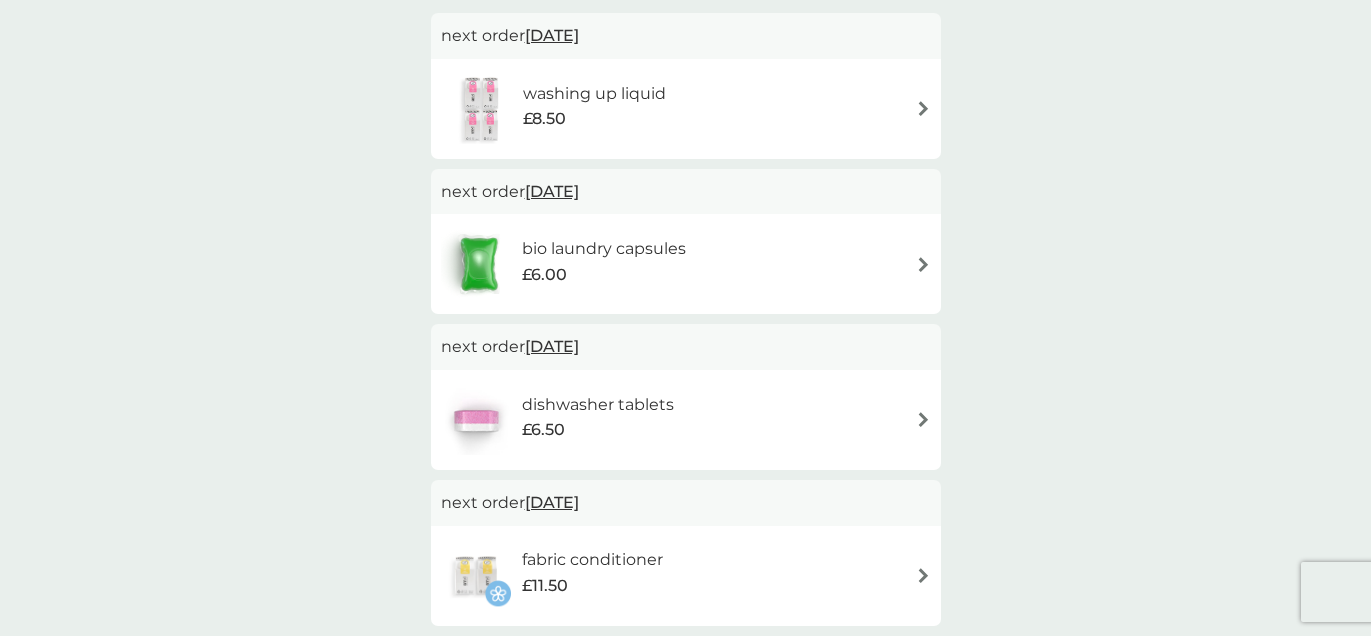 click at bounding box center [923, 419] 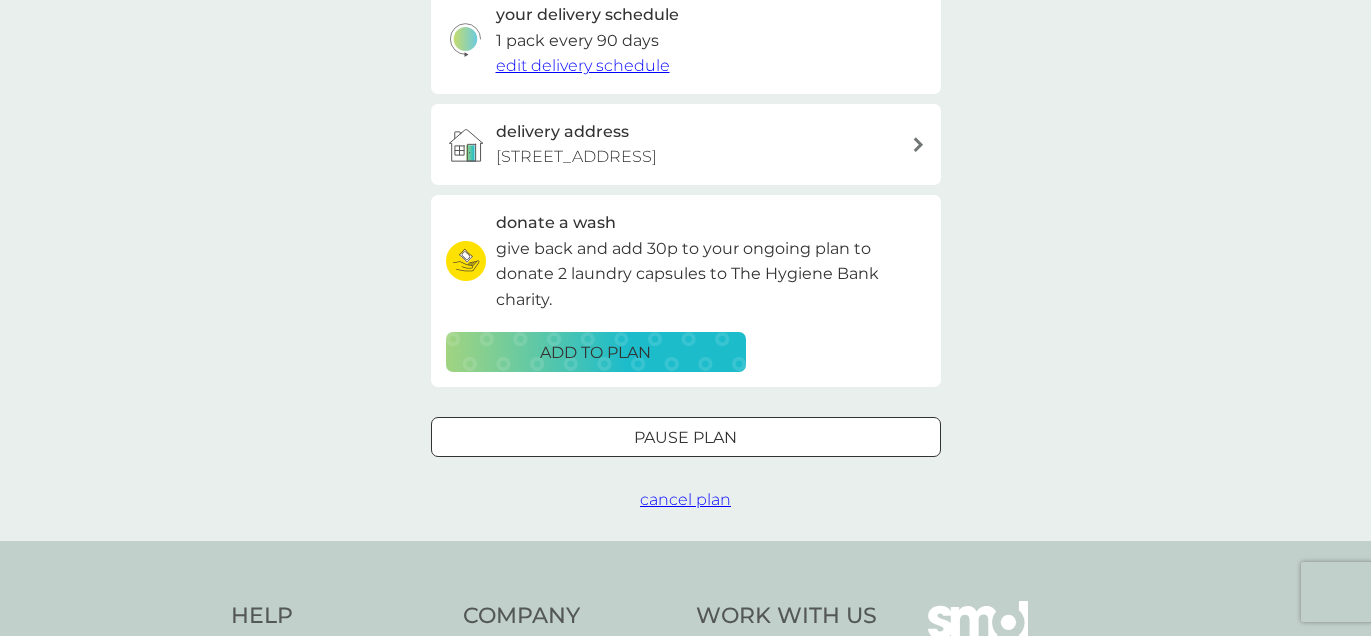 scroll, scrollTop: 506, scrollLeft: 0, axis: vertical 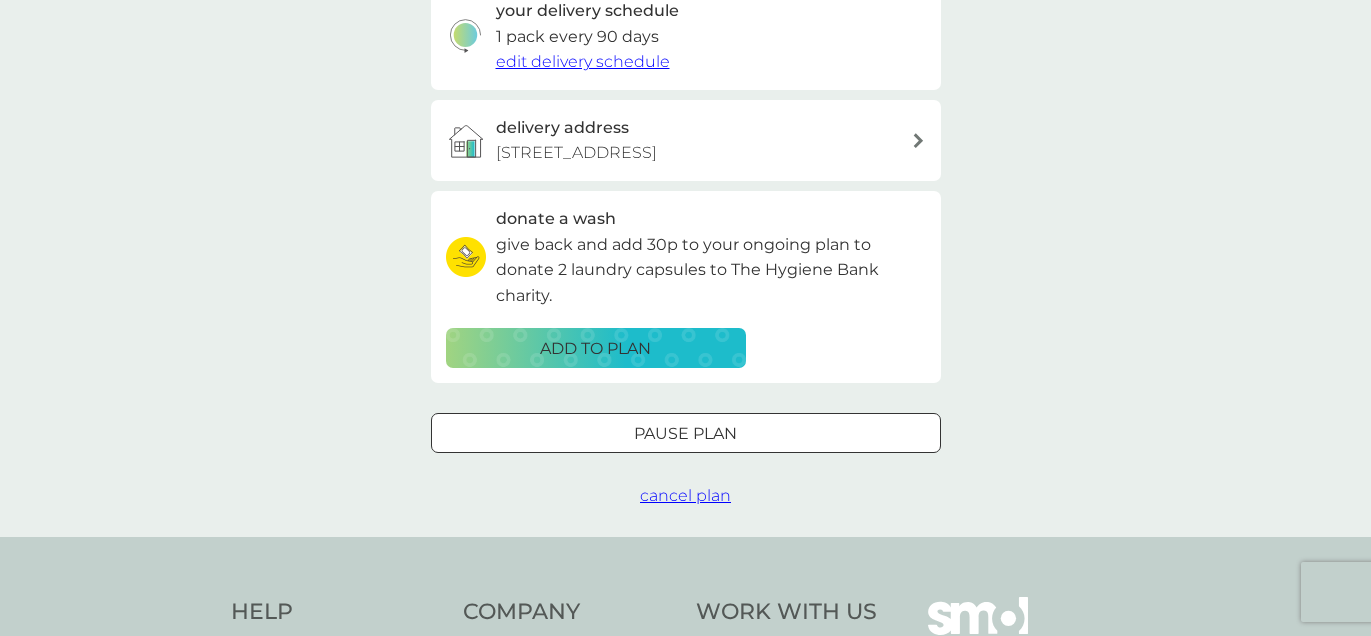 click on "Pause plan" at bounding box center [685, 434] 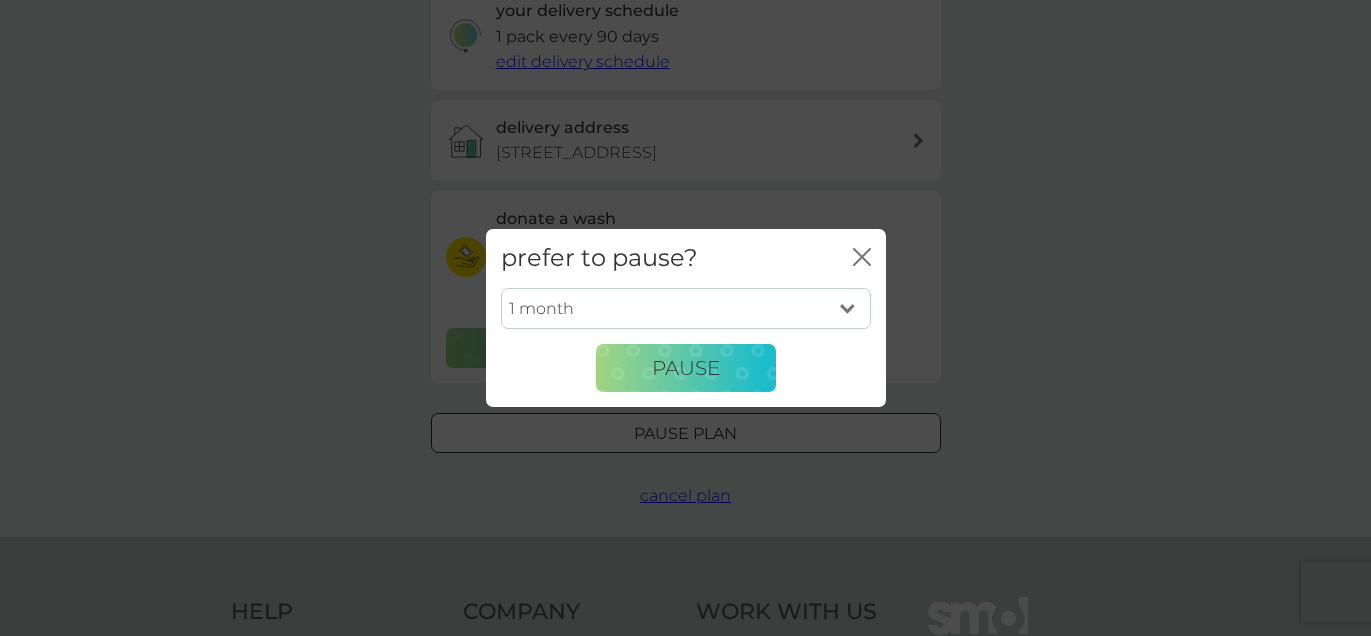 click on "1 month 2 months 3 months 4 months 5 months 6 months" at bounding box center (686, 309) 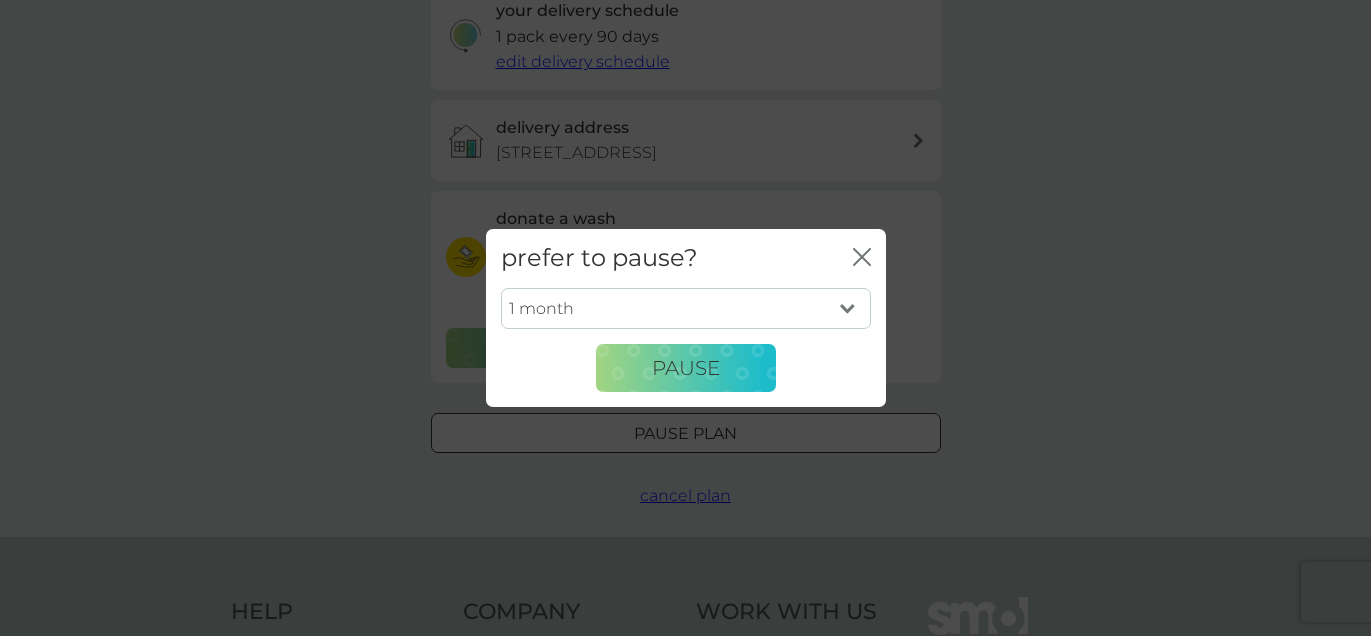 select on "2" 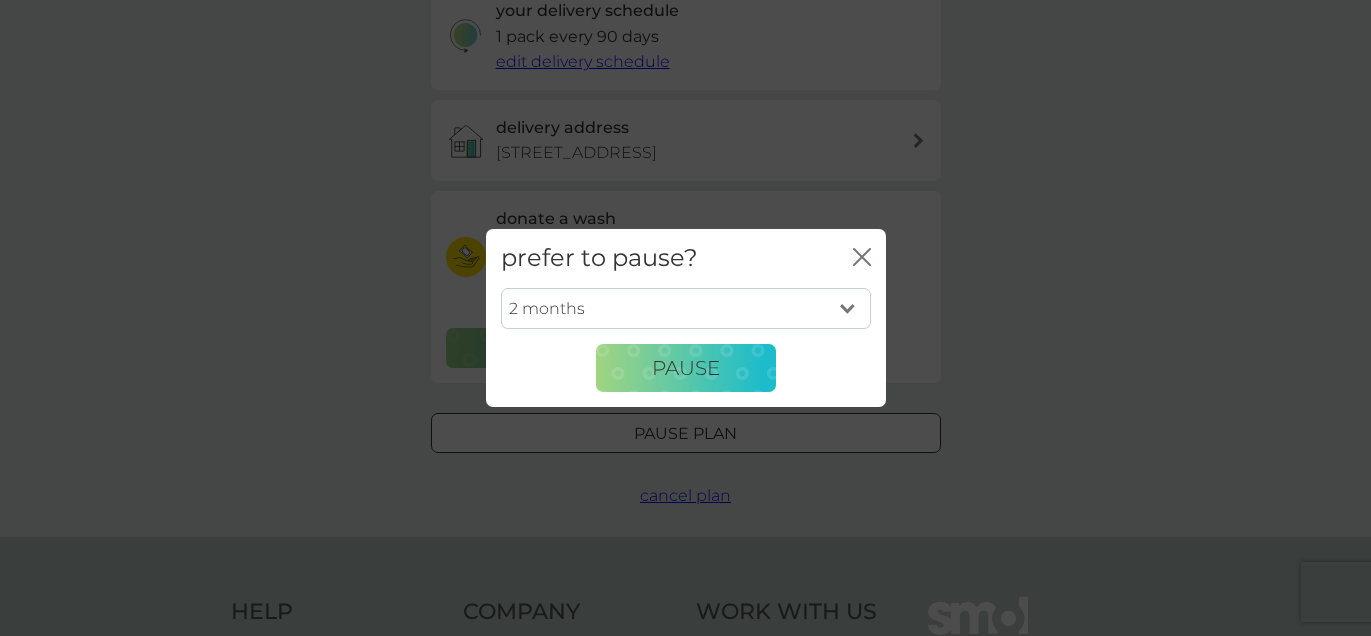 click on "1 month 2 months 3 months 4 months 5 months 6 months" at bounding box center (686, 309) 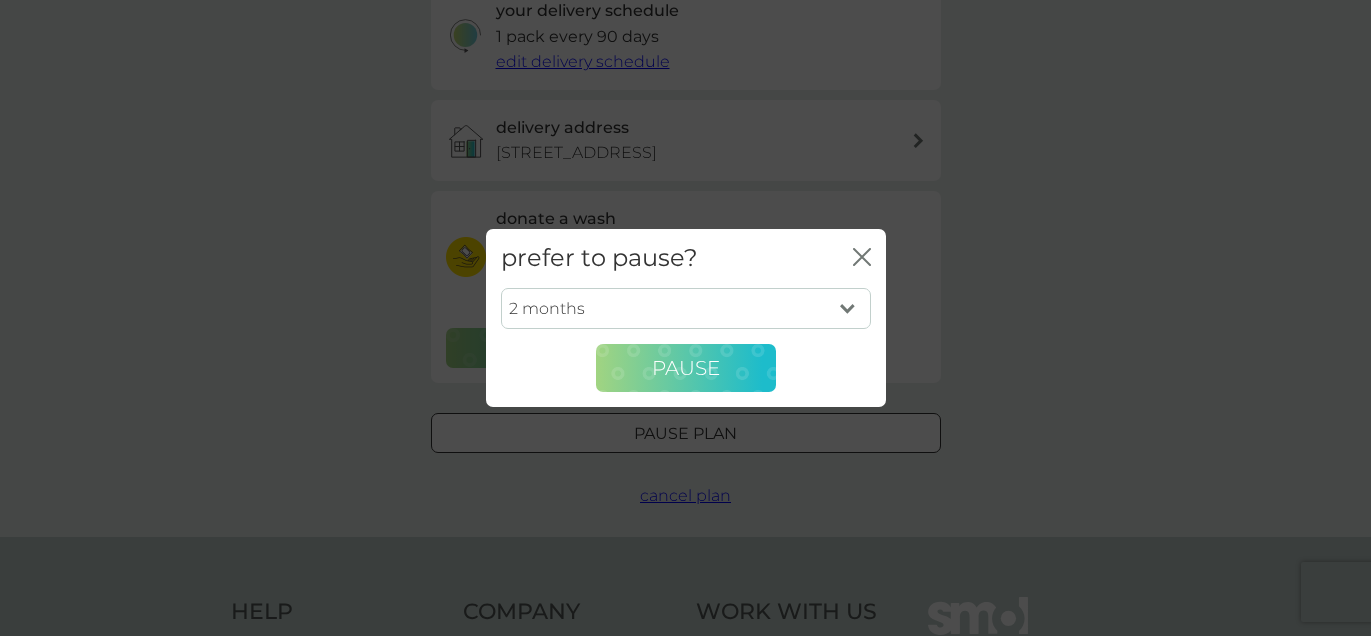 click on "Pause" at bounding box center (686, 368) 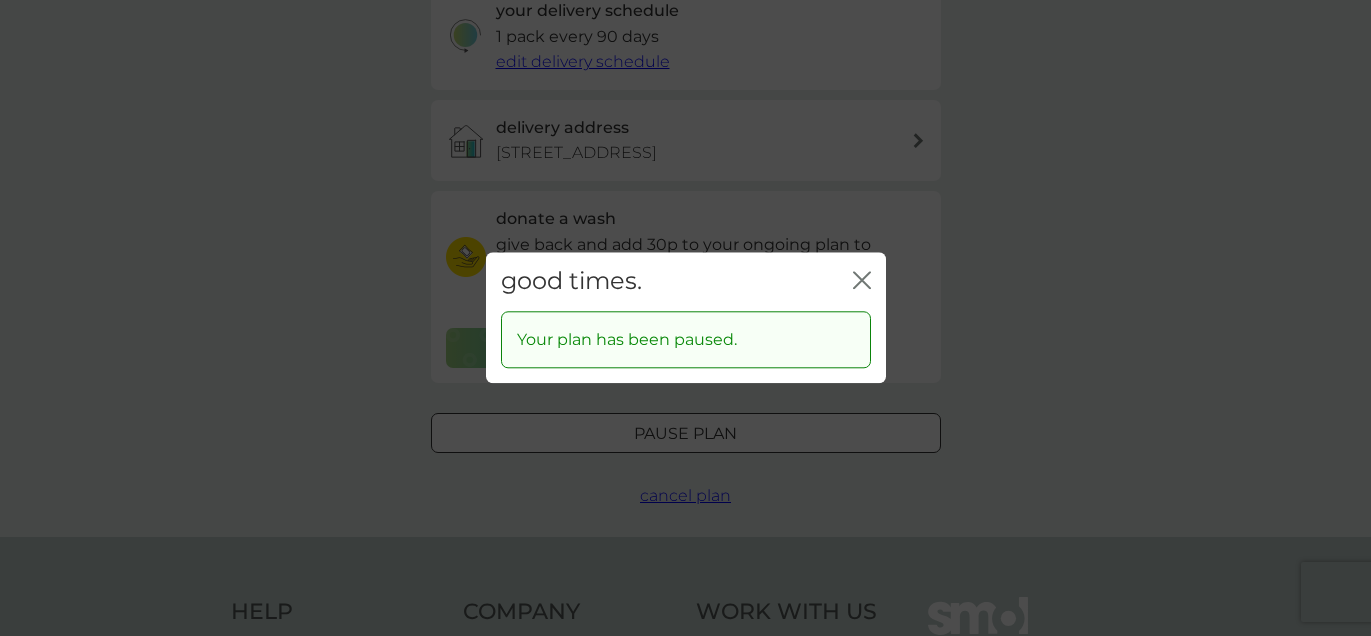 click on "close" 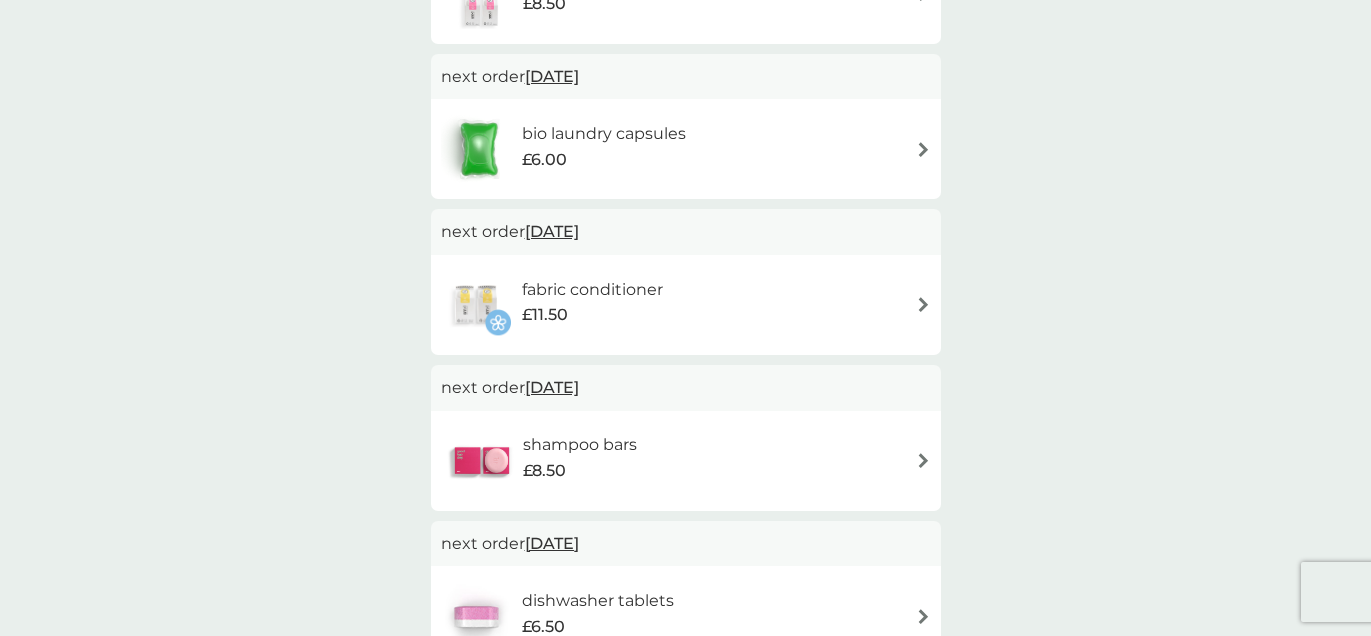 scroll, scrollTop: 520, scrollLeft: 0, axis: vertical 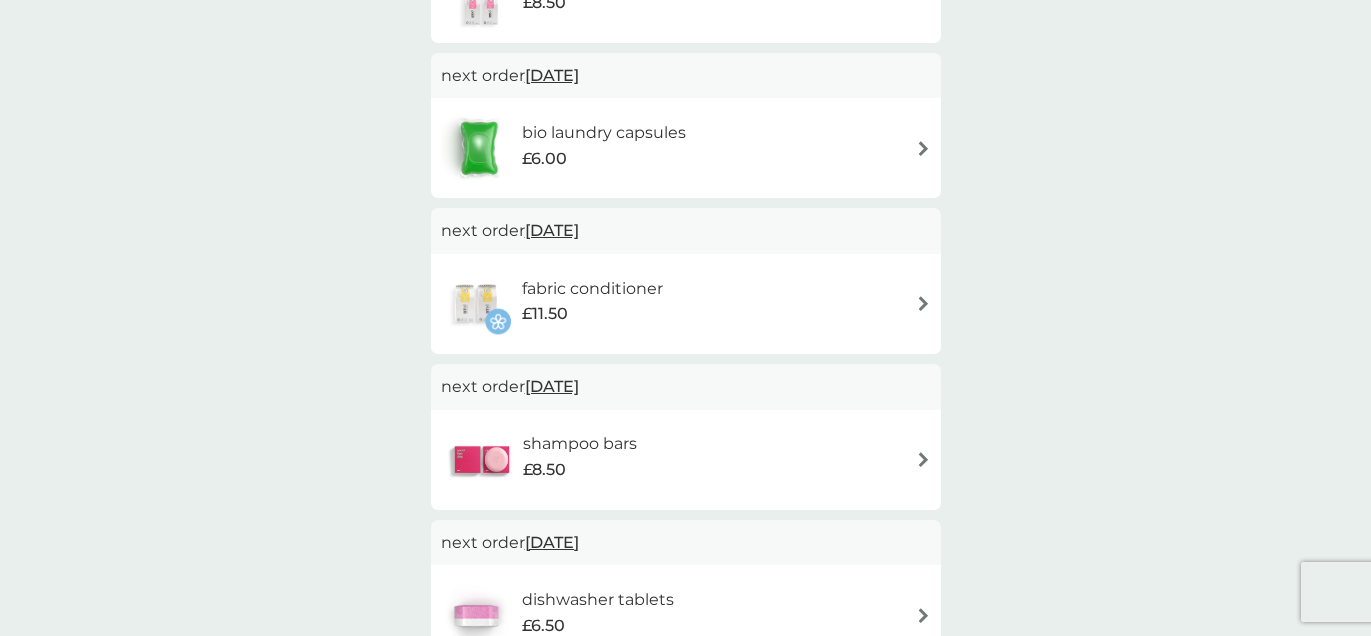 click at bounding box center (923, 303) 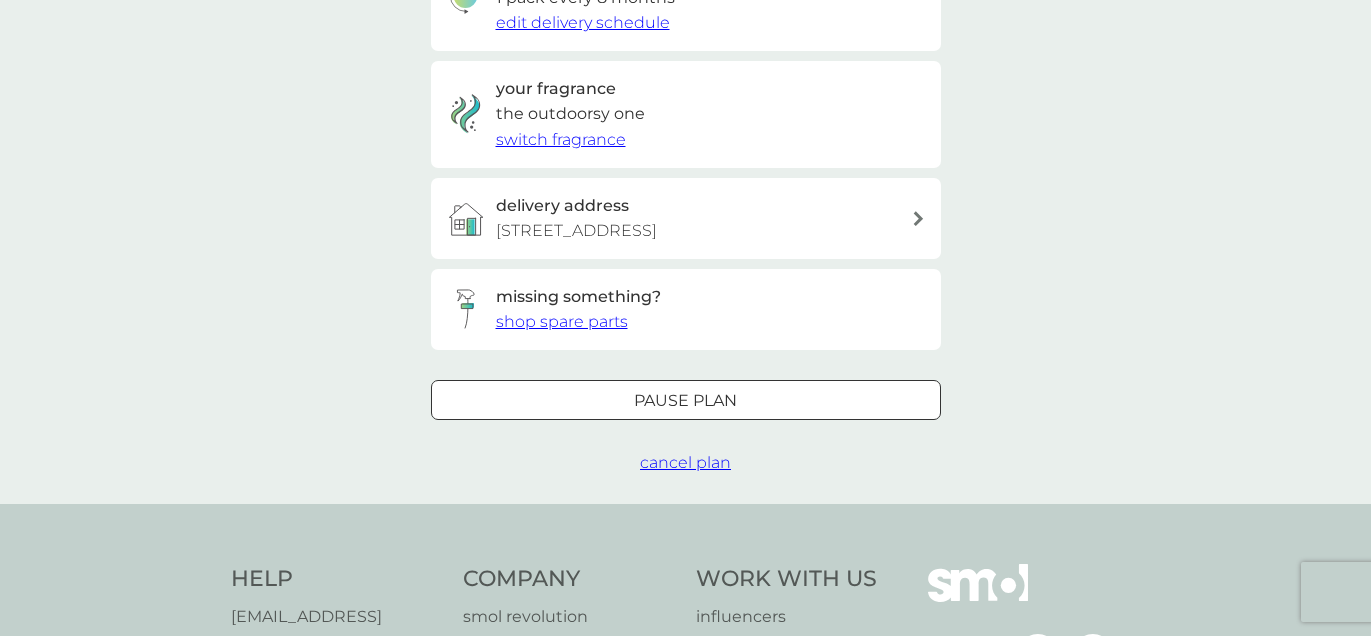 scroll, scrollTop: 551, scrollLeft: 0, axis: vertical 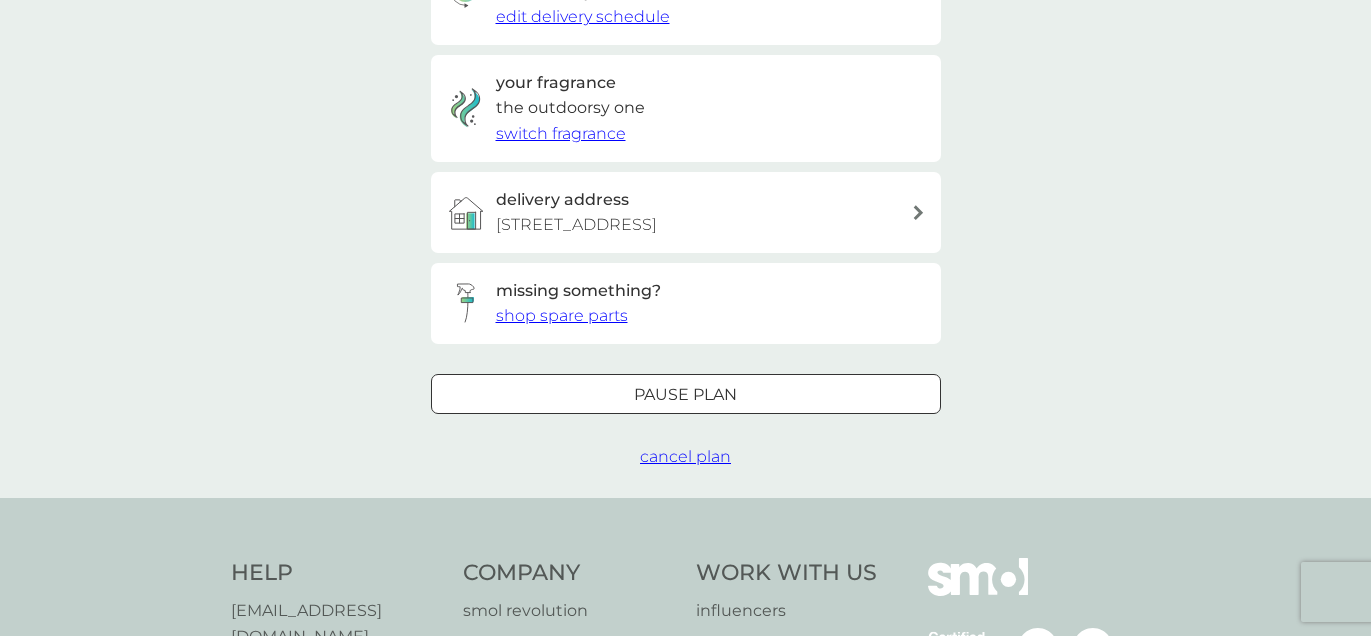click on "Pause plan" at bounding box center (685, 395) 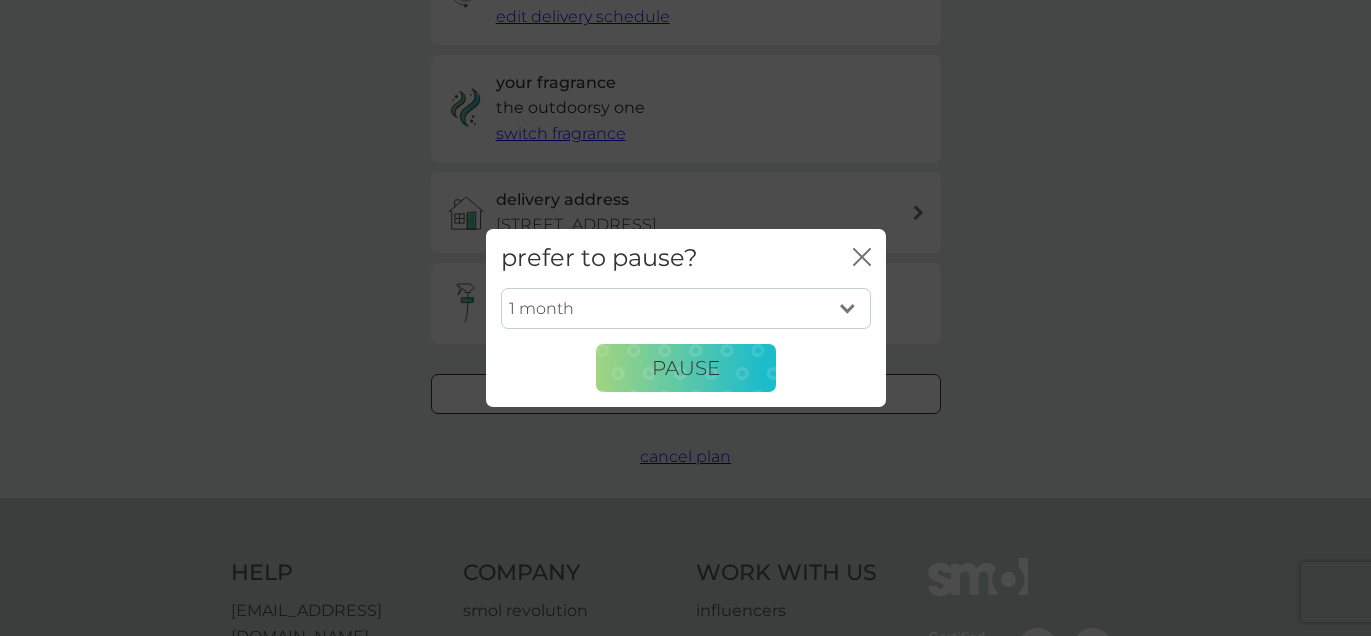 click on "1 month 2 months 3 months 4 months 5 months 6 months" at bounding box center (686, 309) 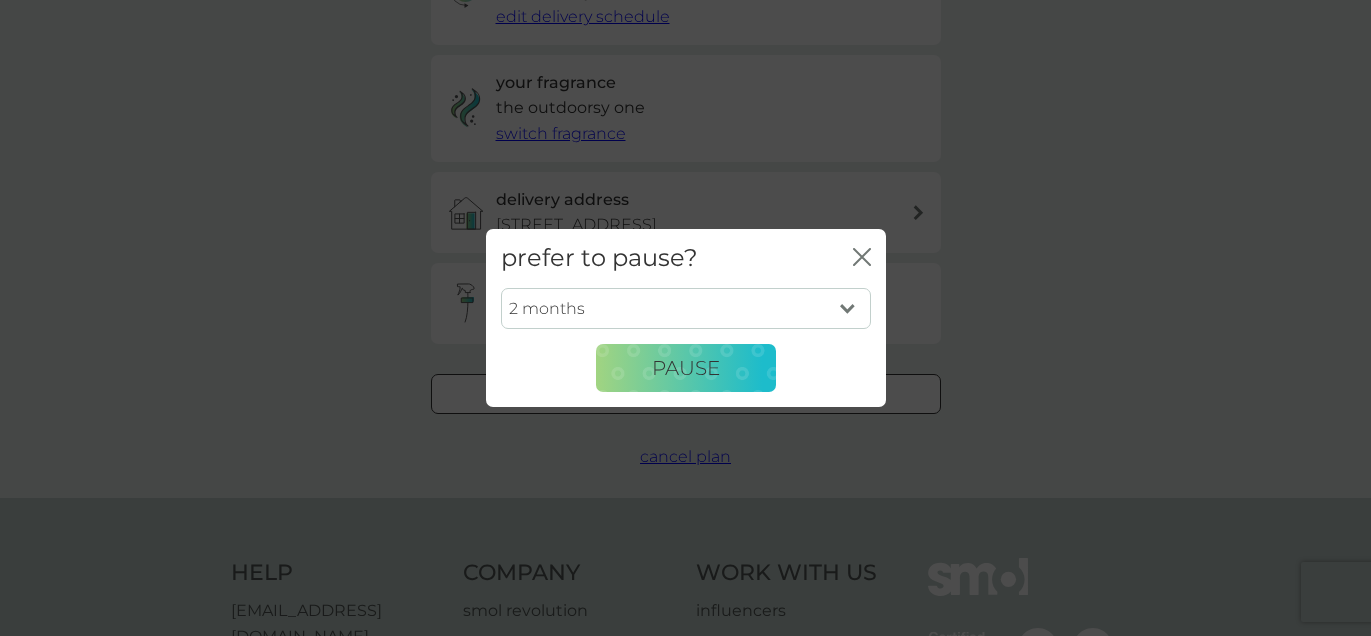 click on "1 month 2 months 3 months 4 months 5 months 6 months" at bounding box center [686, 309] 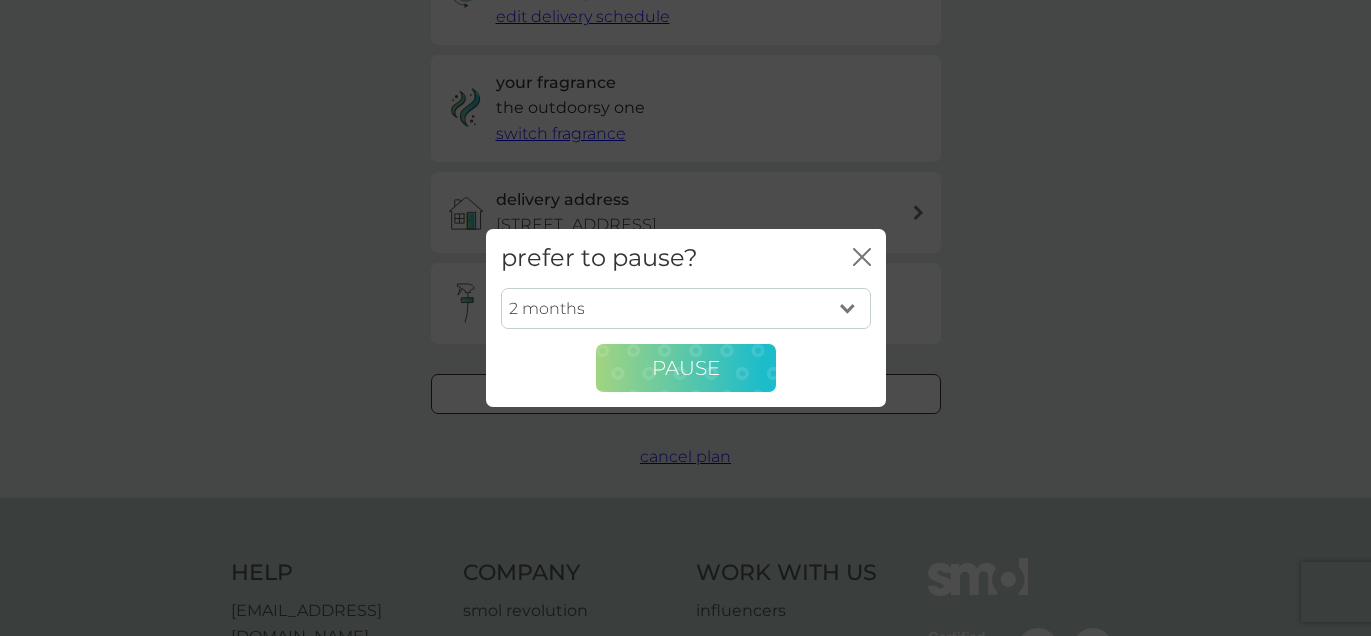 click on "Pause" at bounding box center (686, 368) 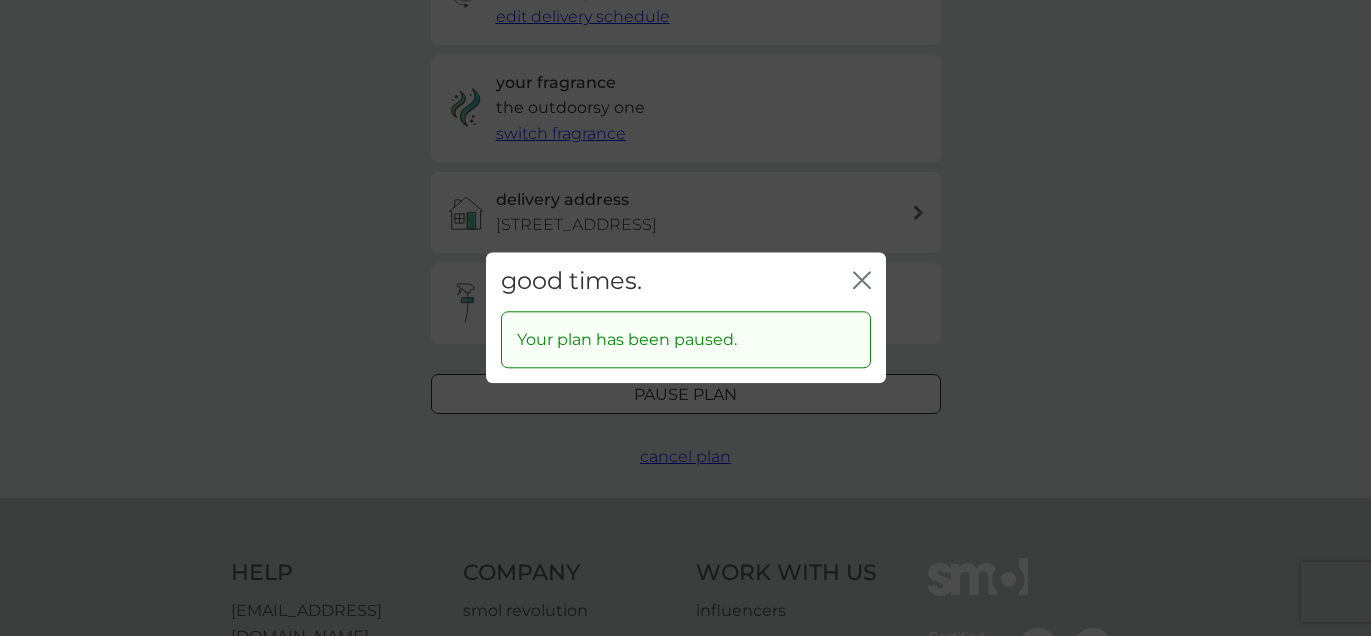 click 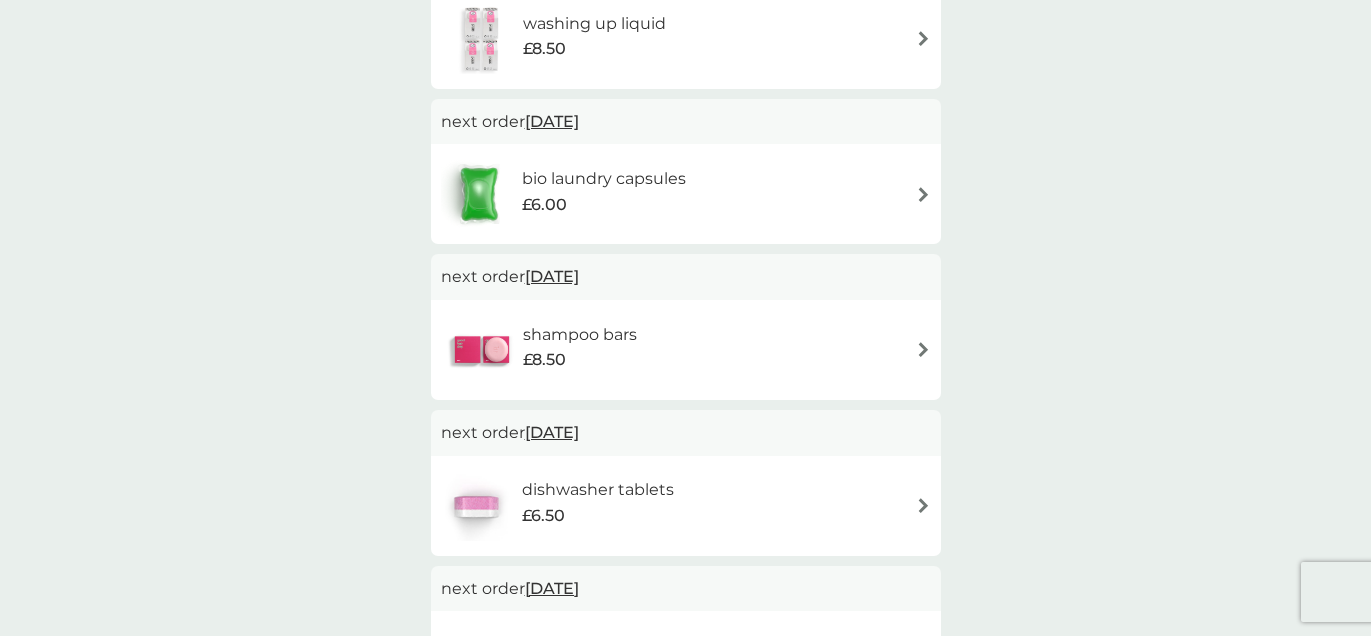 scroll, scrollTop: 468, scrollLeft: 0, axis: vertical 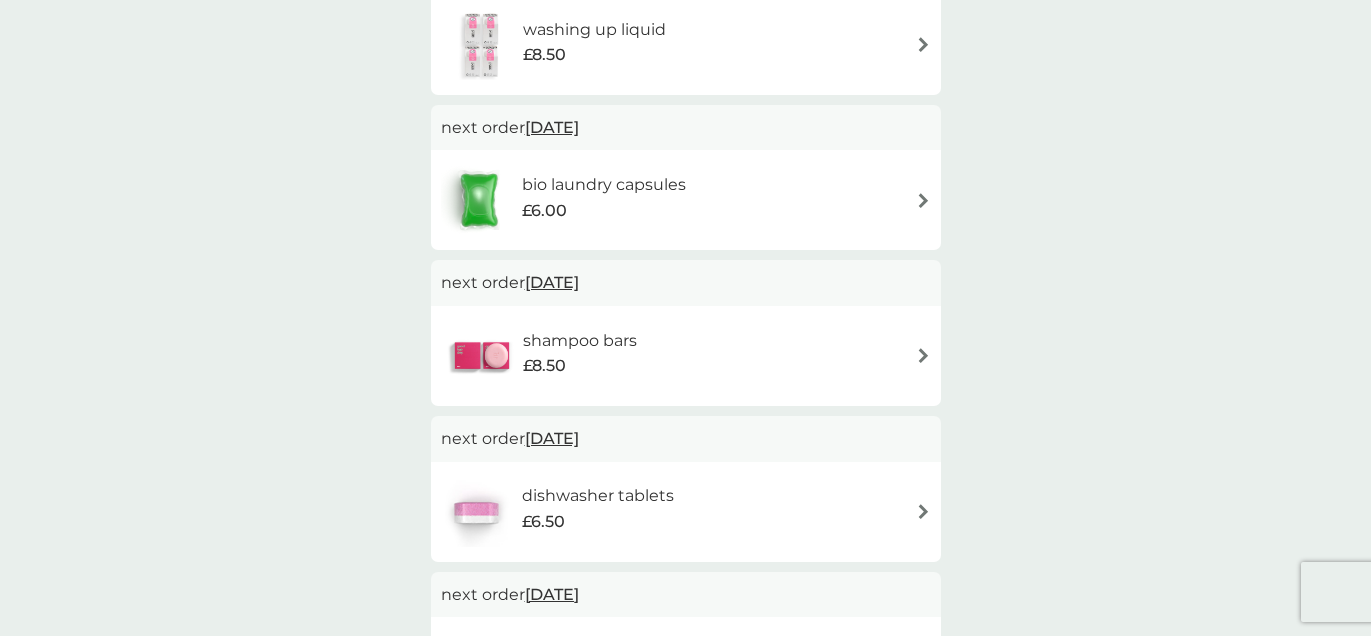click at bounding box center (923, 355) 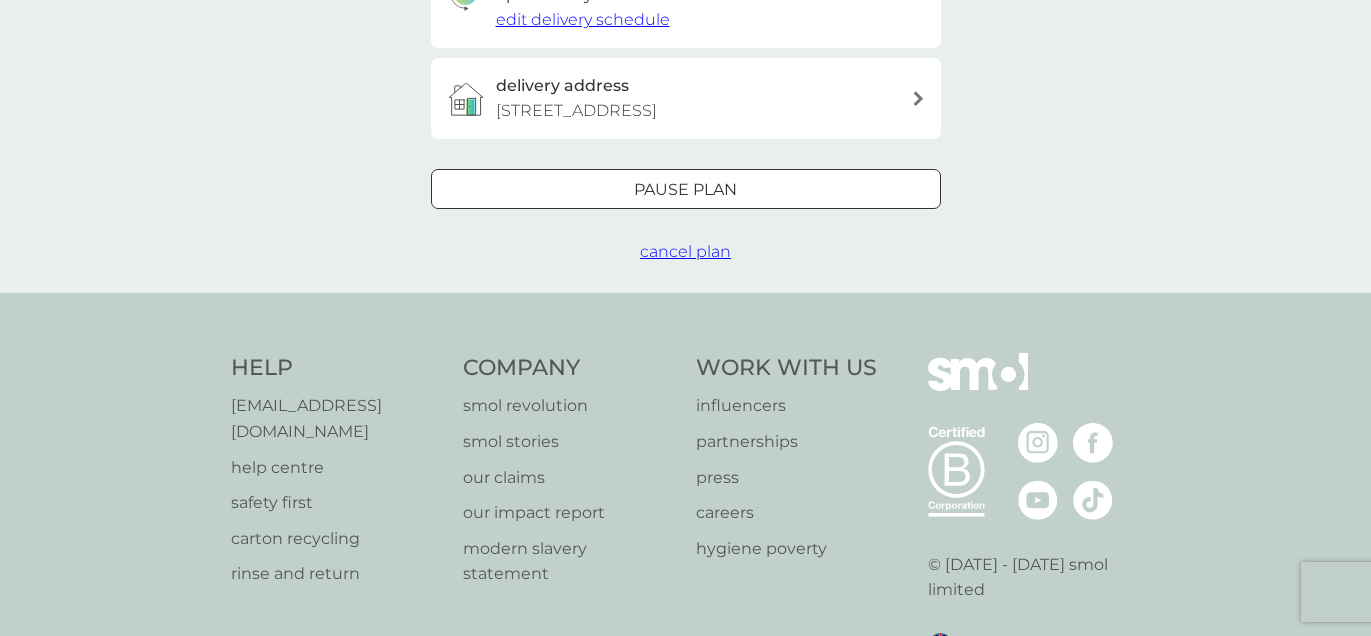 scroll, scrollTop: 549, scrollLeft: 0, axis: vertical 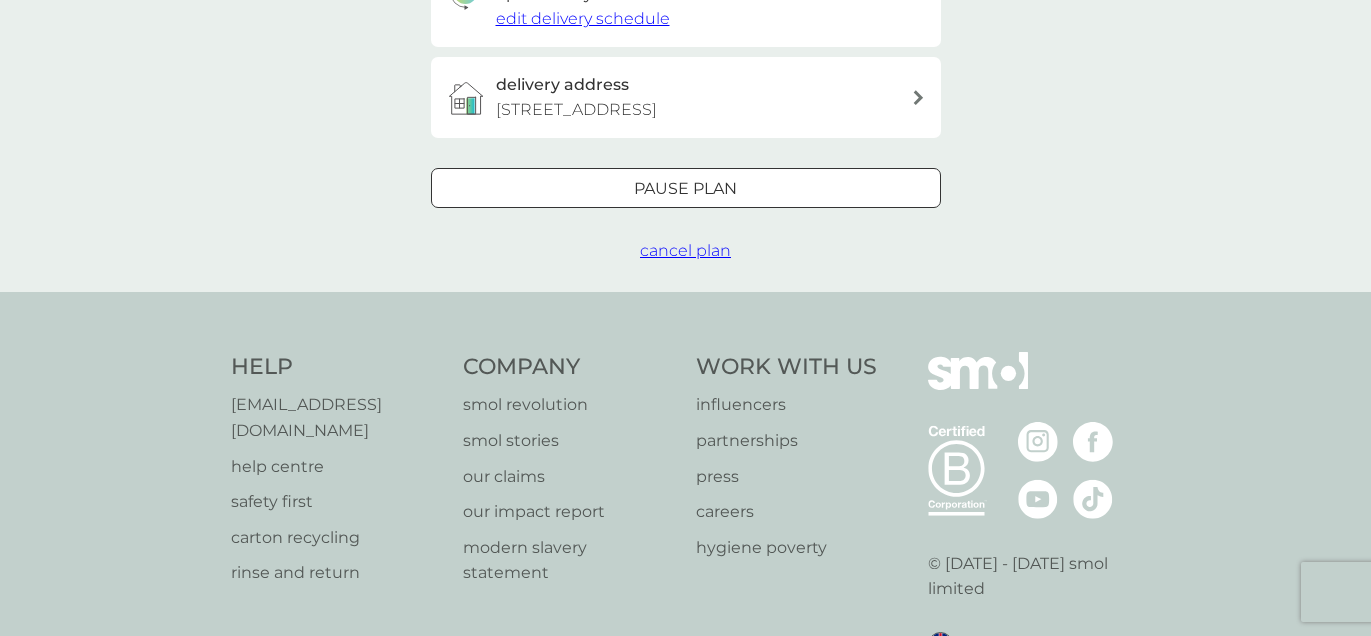 click on "Pause plan" at bounding box center [685, 189] 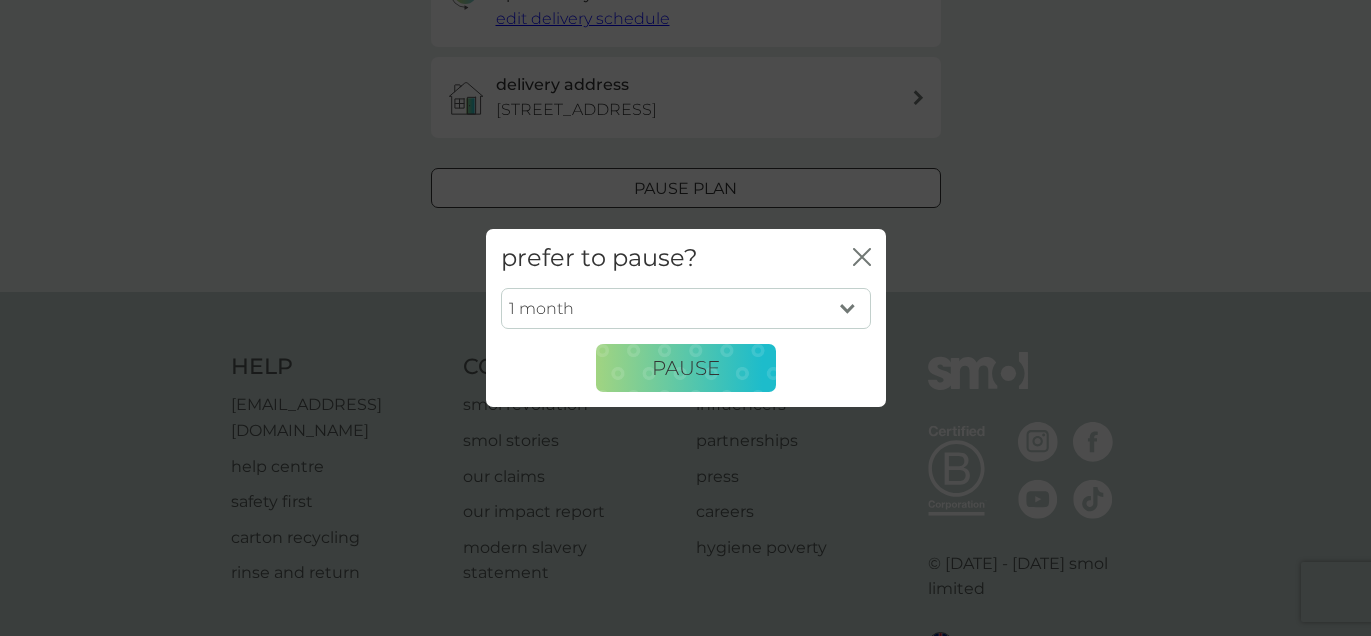 click on "1 month 2 months 3 months 4 months 5 months 6 months" at bounding box center [686, 309] 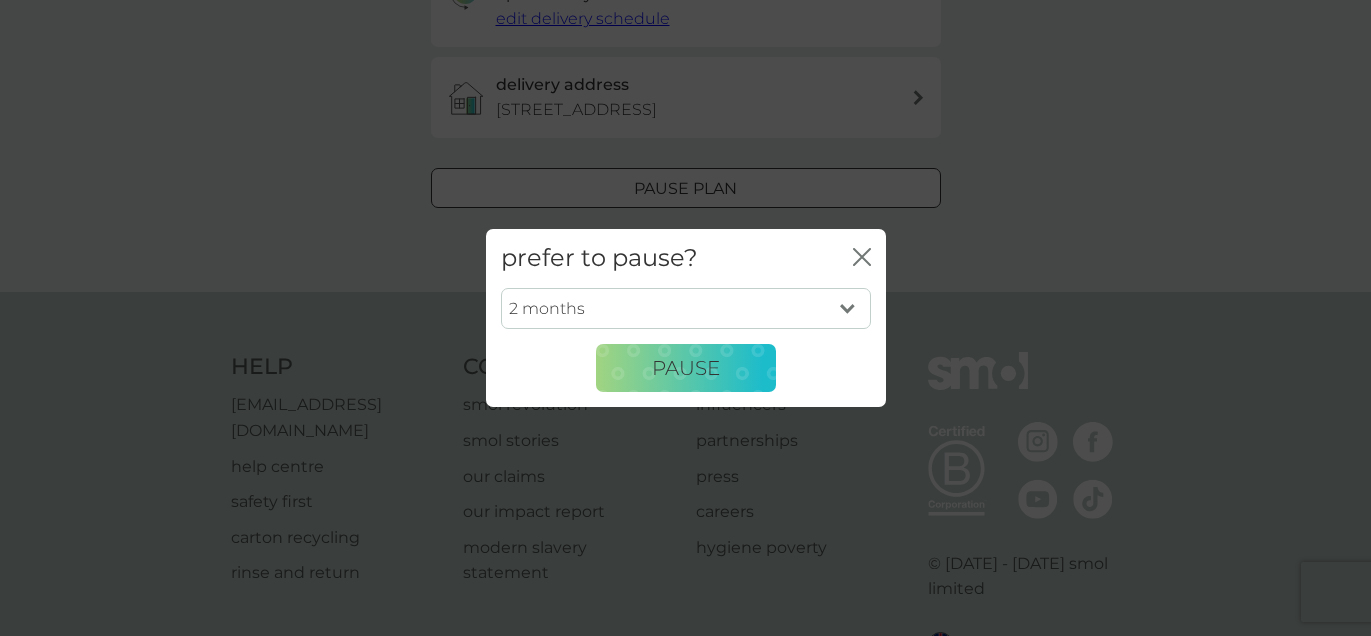click on "1 month 2 months 3 months 4 months 5 months 6 months" at bounding box center (686, 309) 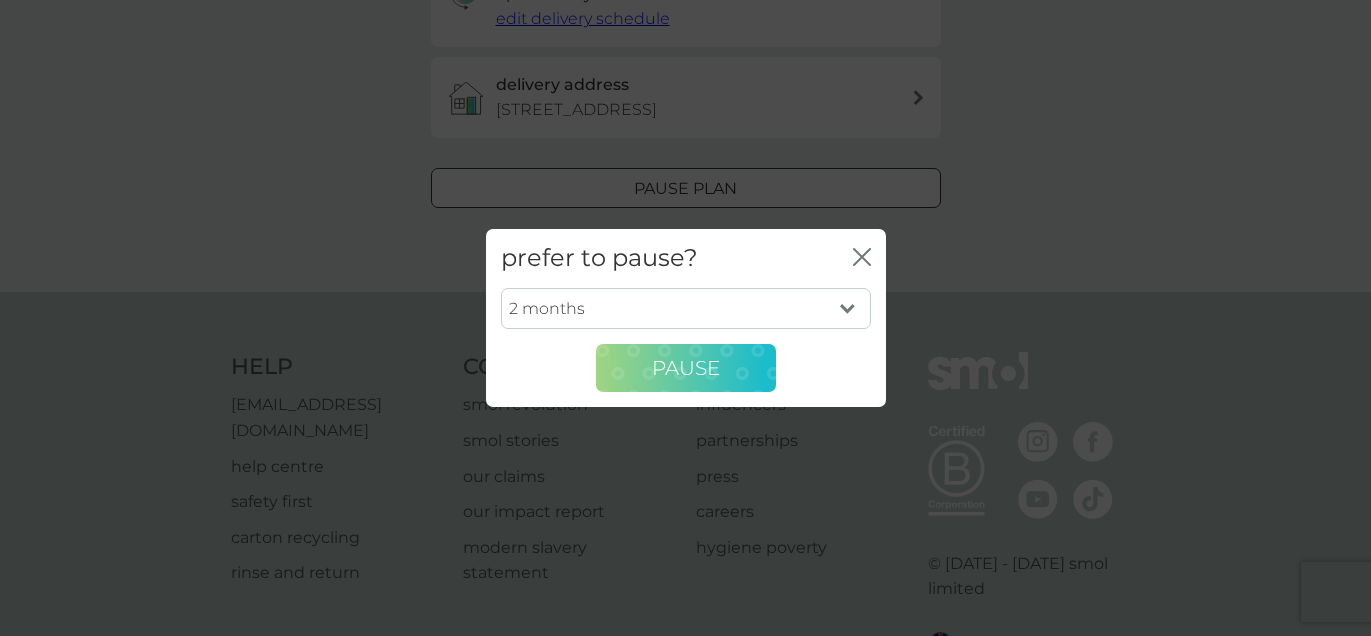 click on "Pause" at bounding box center [686, 368] 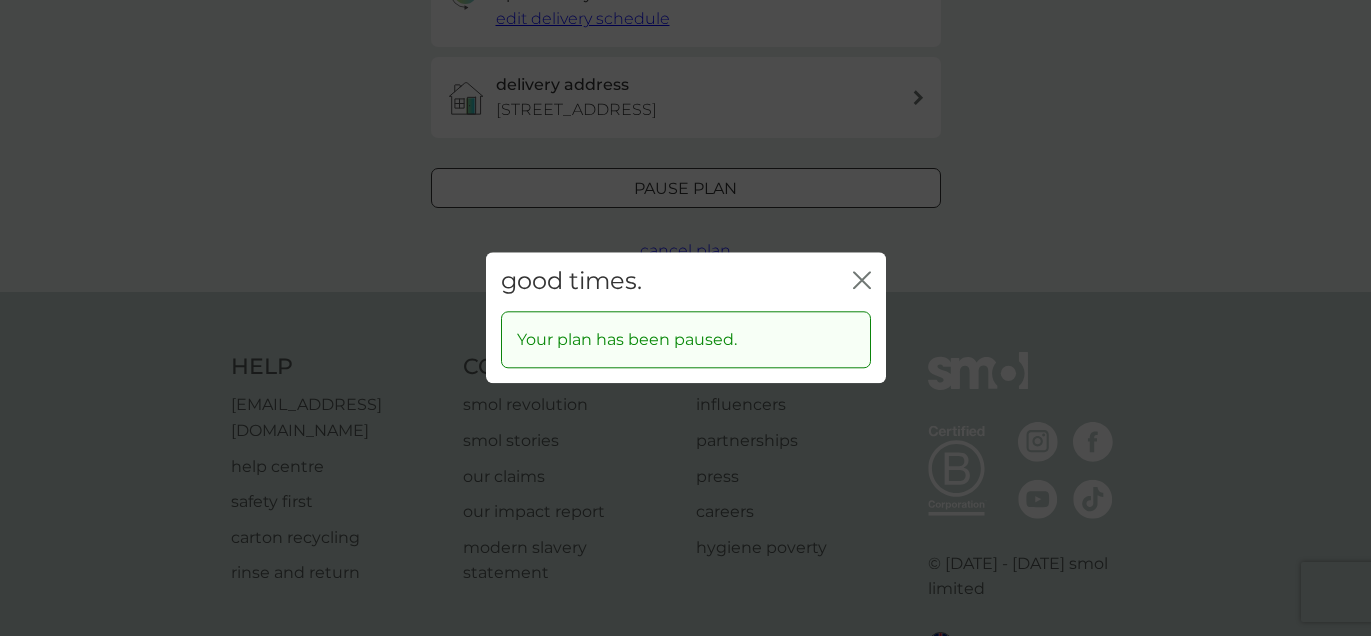click on "close" 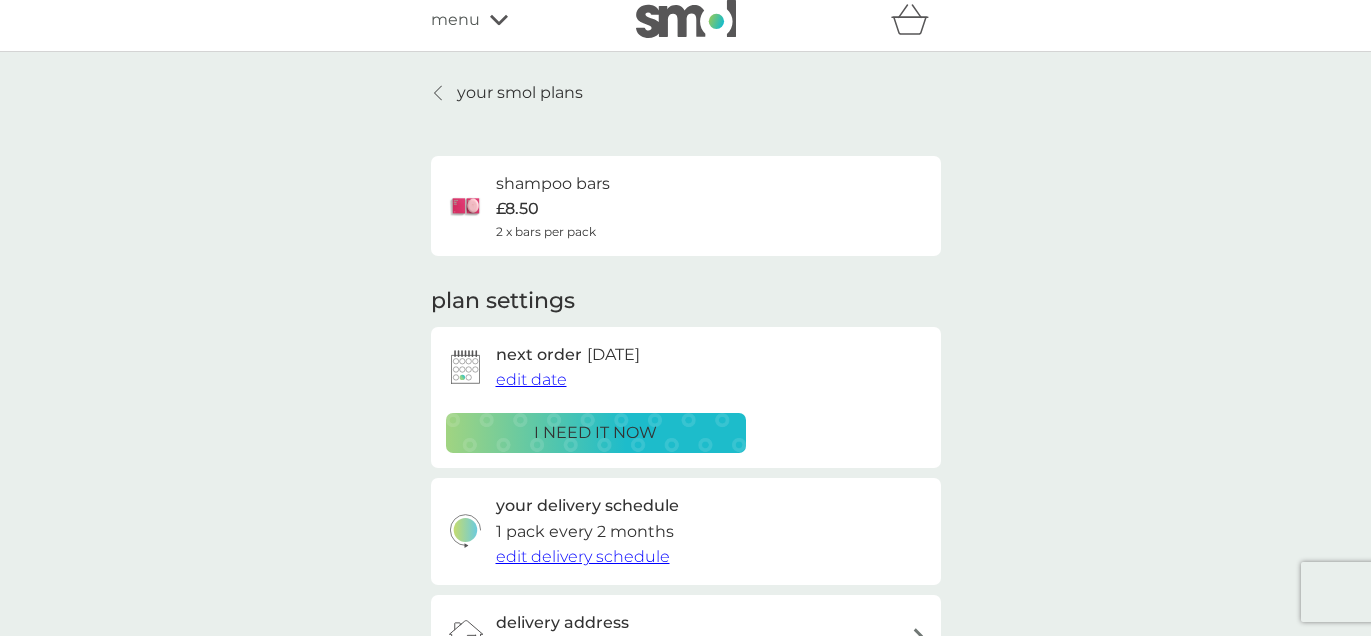 scroll, scrollTop: 0, scrollLeft: 0, axis: both 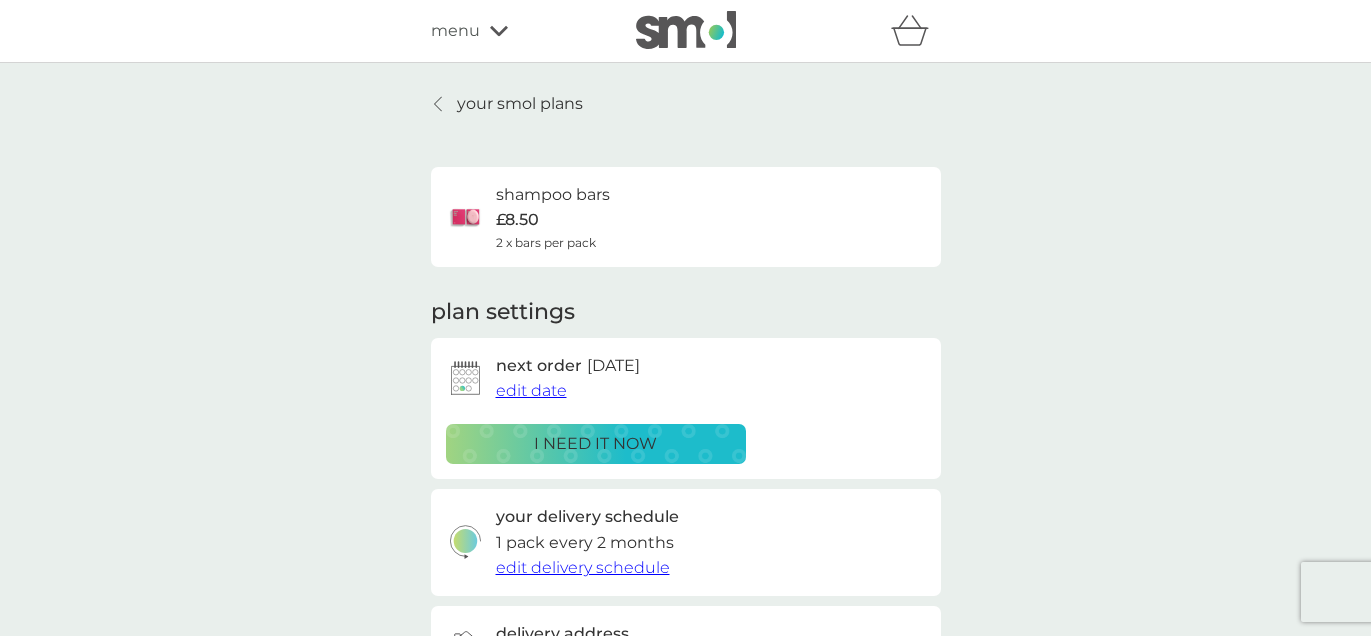 click at bounding box center (439, 104) 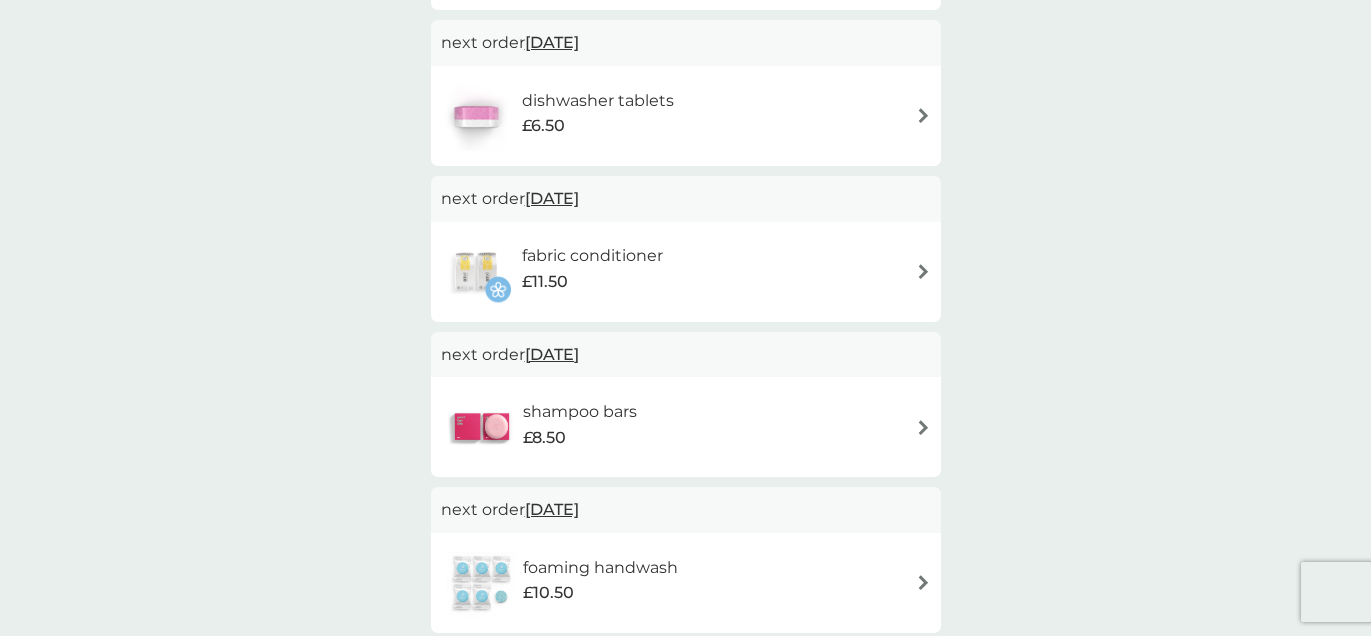 scroll, scrollTop: 0, scrollLeft: 0, axis: both 